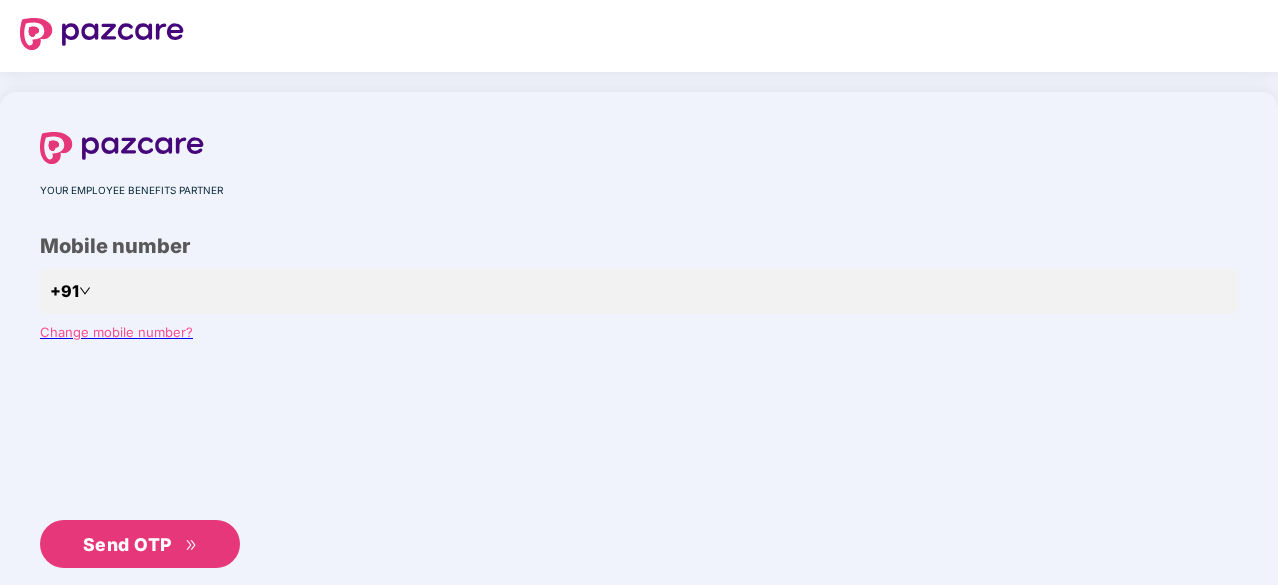 scroll, scrollTop: 0, scrollLeft: 0, axis: both 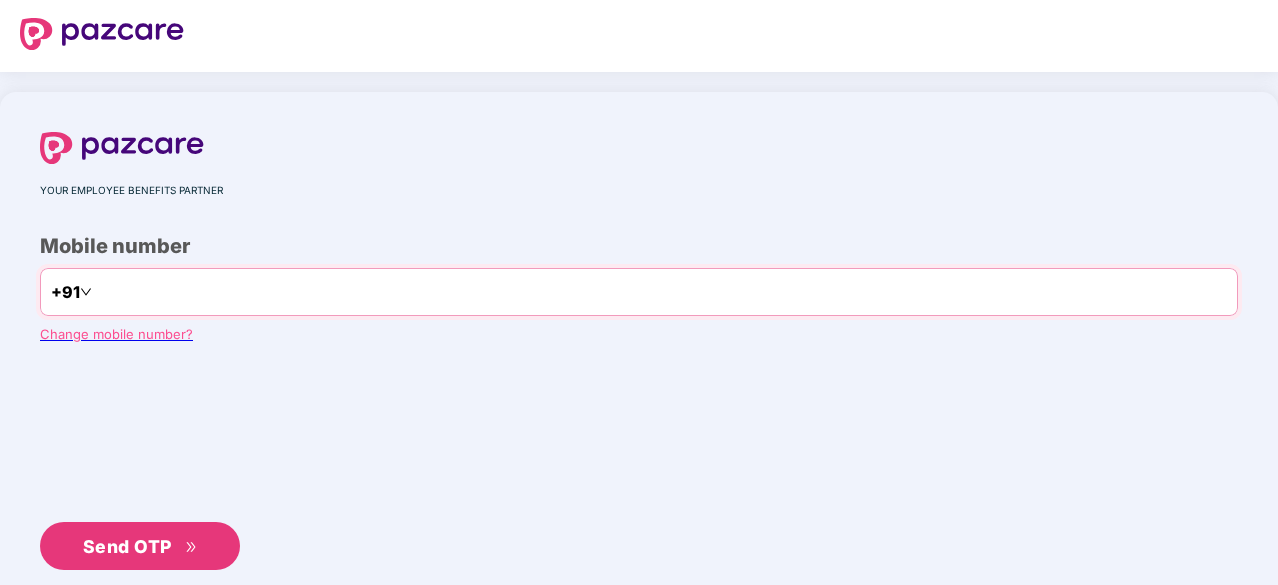 click at bounding box center [178, 292] 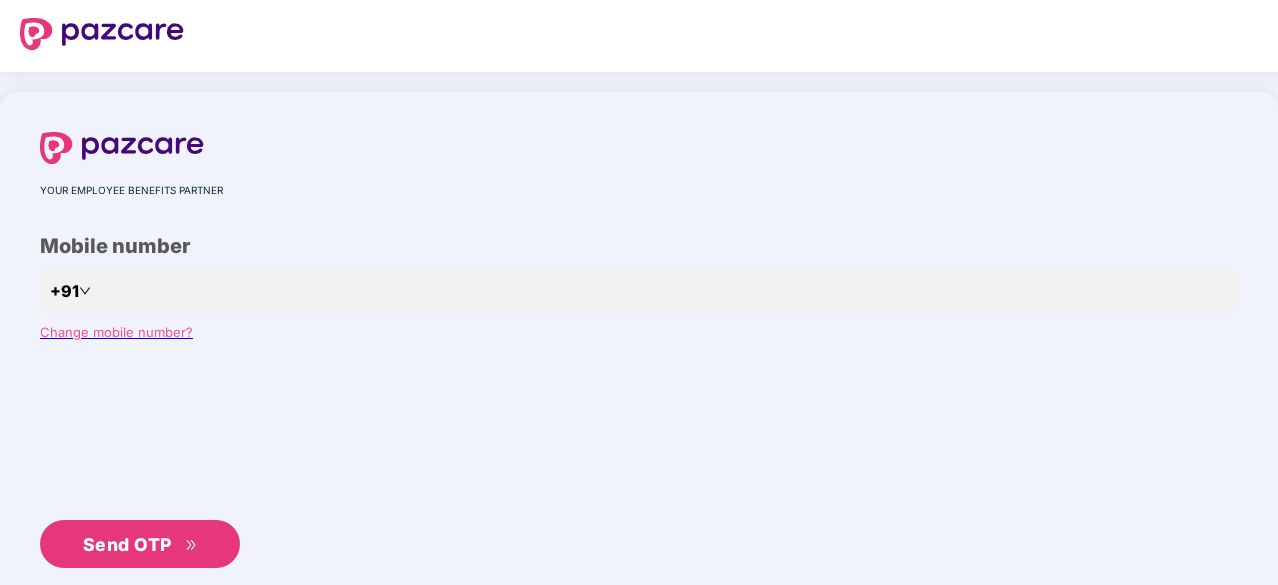 click on "YOUR EMPLOYEE BENEFITS PARTNER Mobile number +91 Change mobile number? Send OTP" at bounding box center (639, 350) 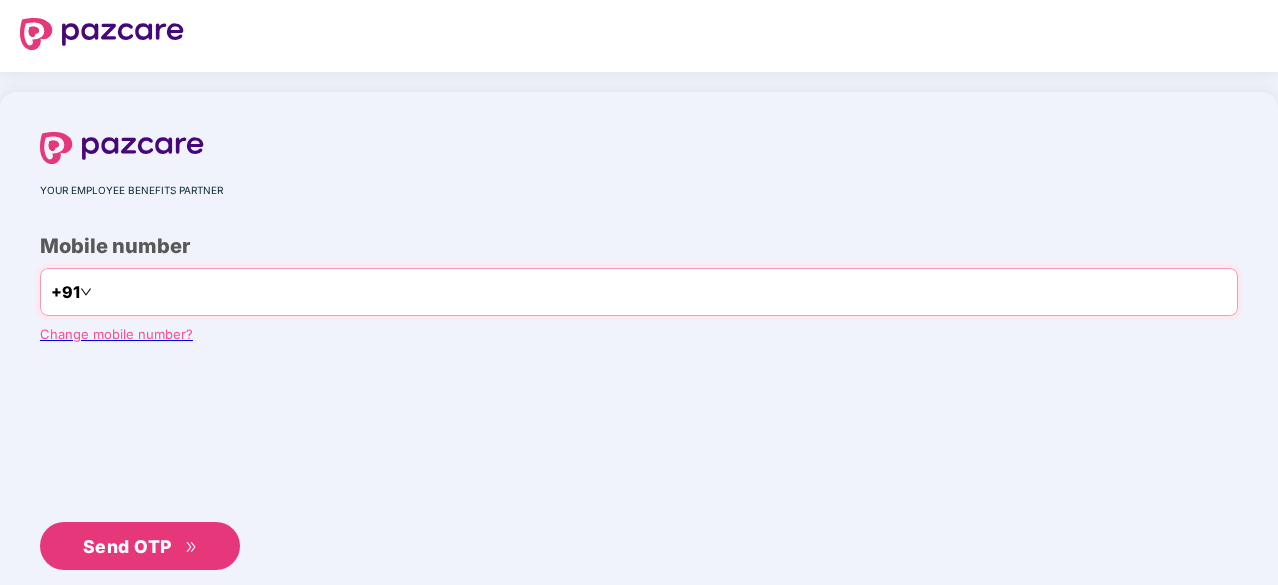 click at bounding box center (178, 292) 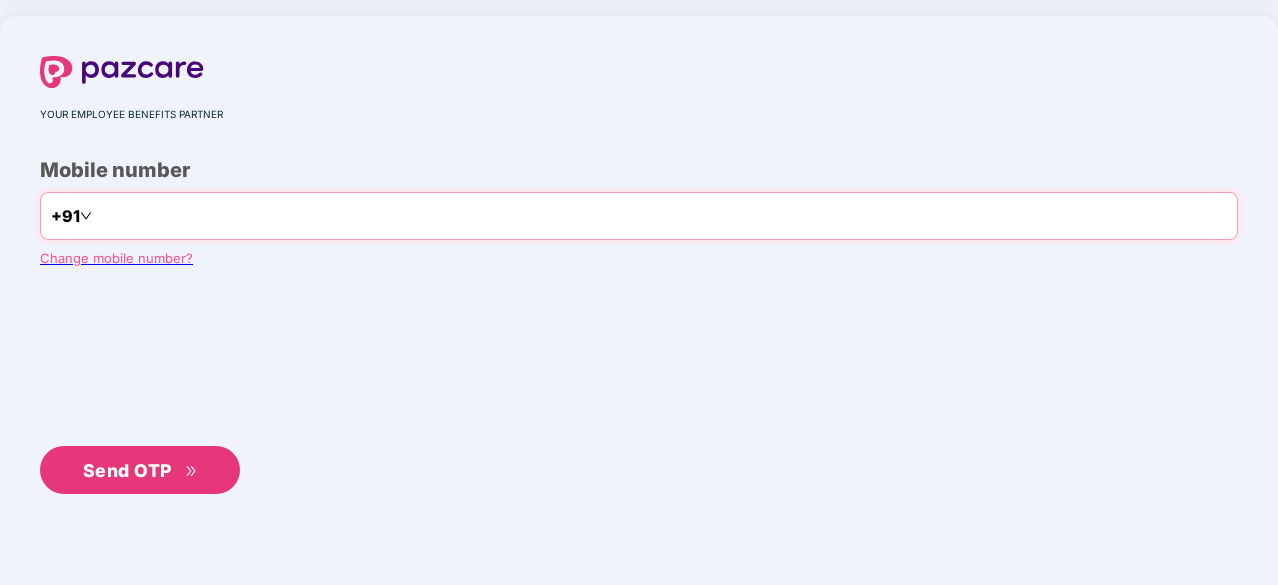 type on "**********" 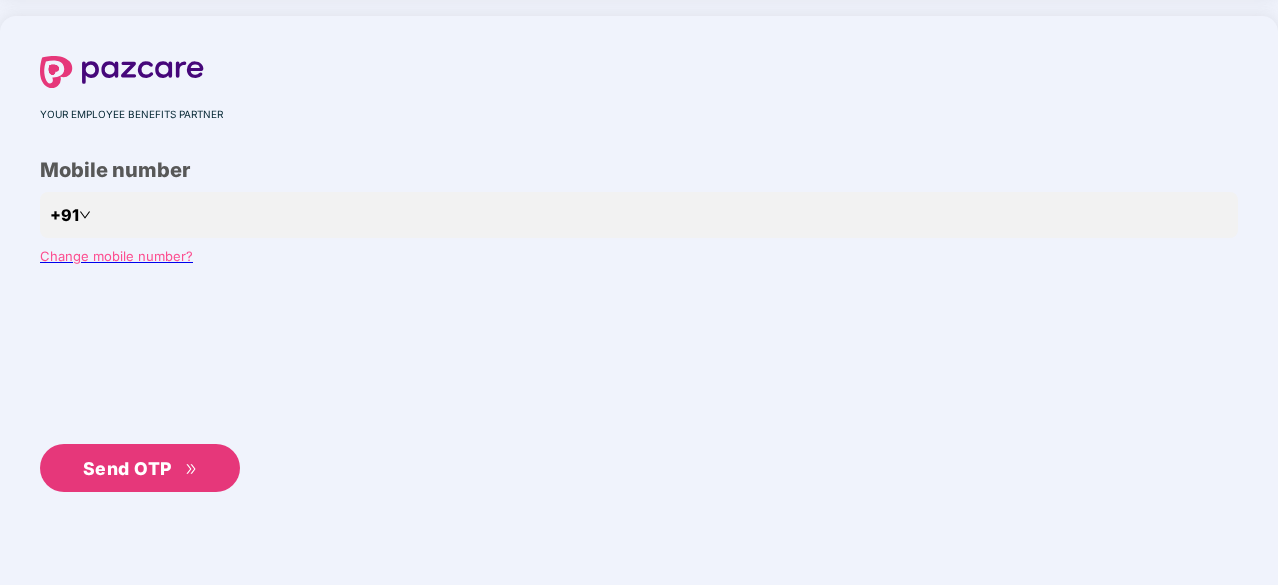 scroll, scrollTop: 75, scrollLeft: 0, axis: vertical 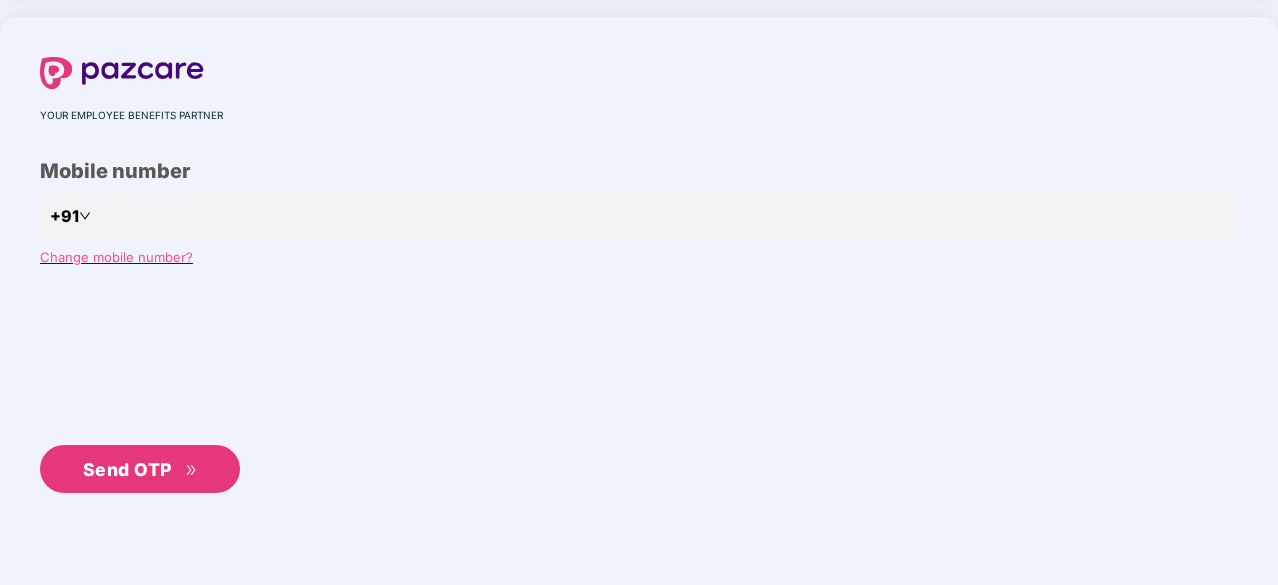 click on "Send OTP" at bounding box center [140, 469] 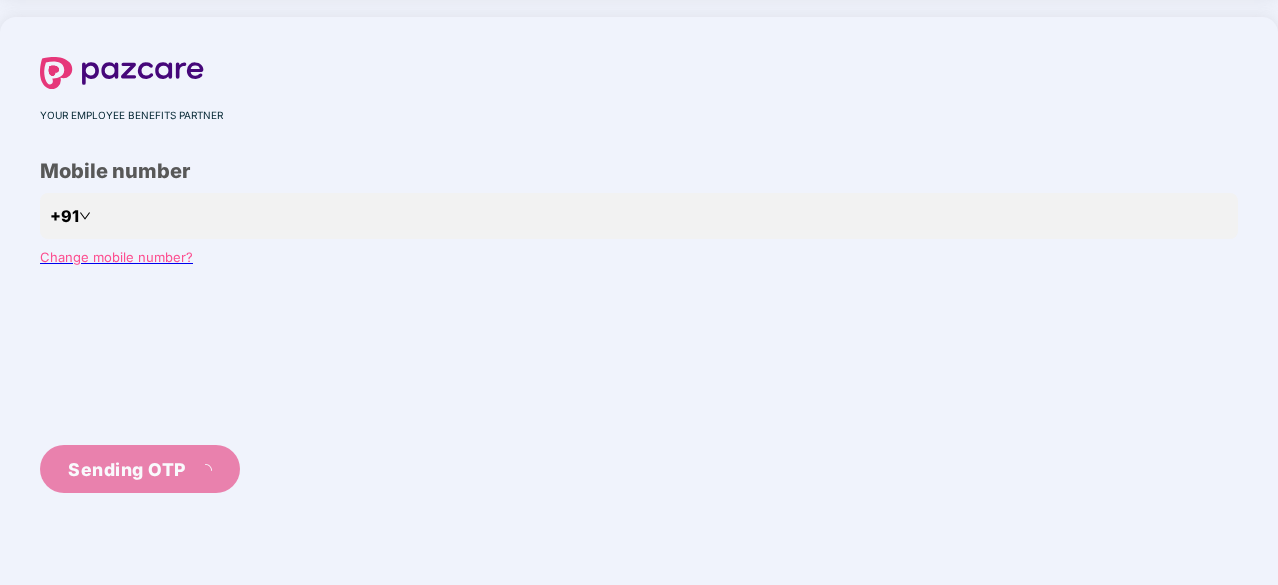 scroll, scrollTop: 66, scrollLeft: 0, axis: vertical 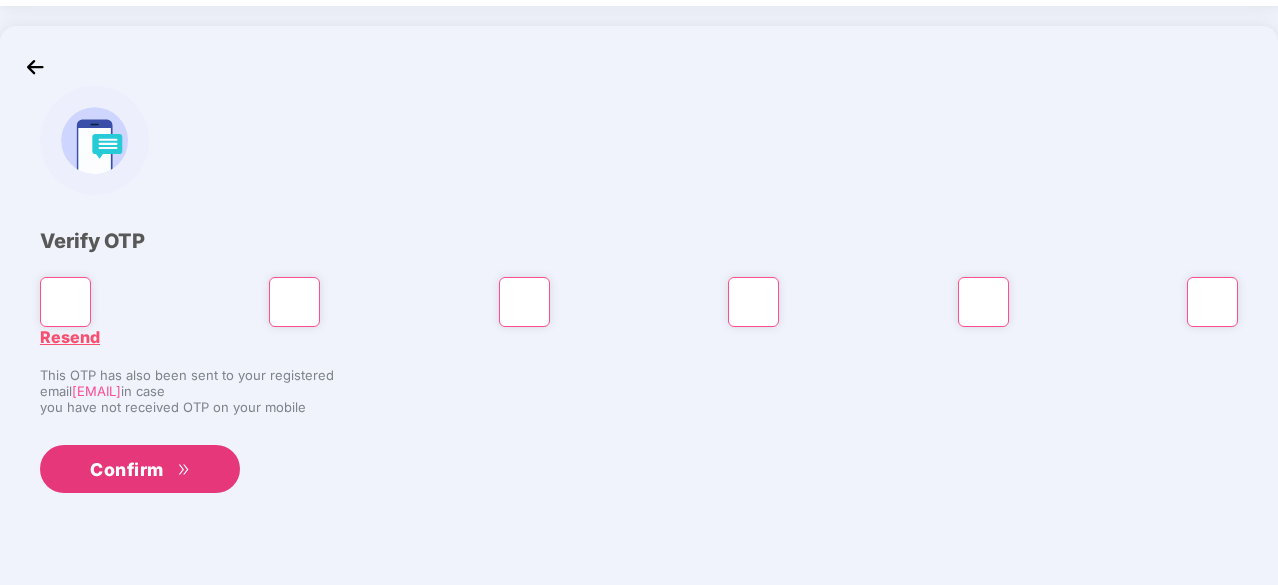 type on "*" 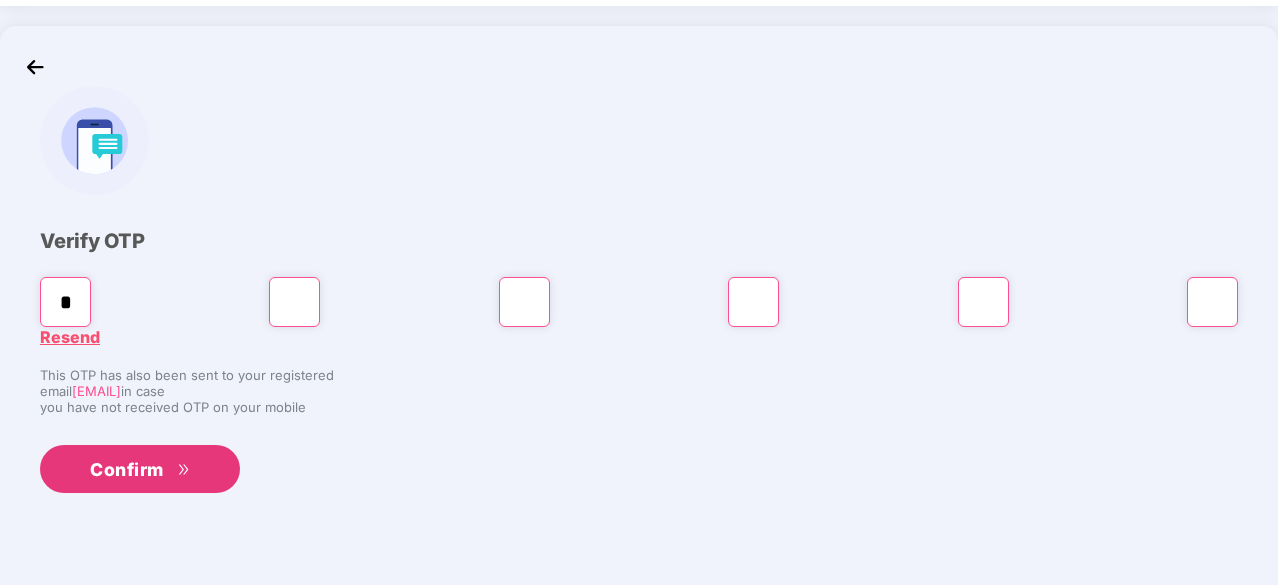 type on "*" 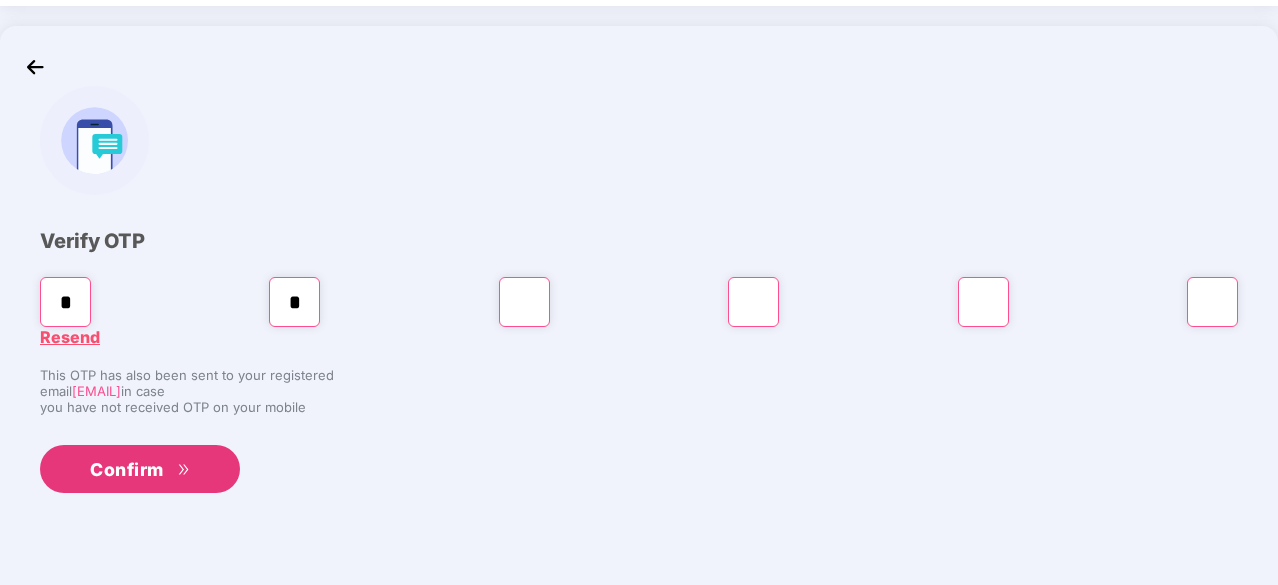 type on "*" 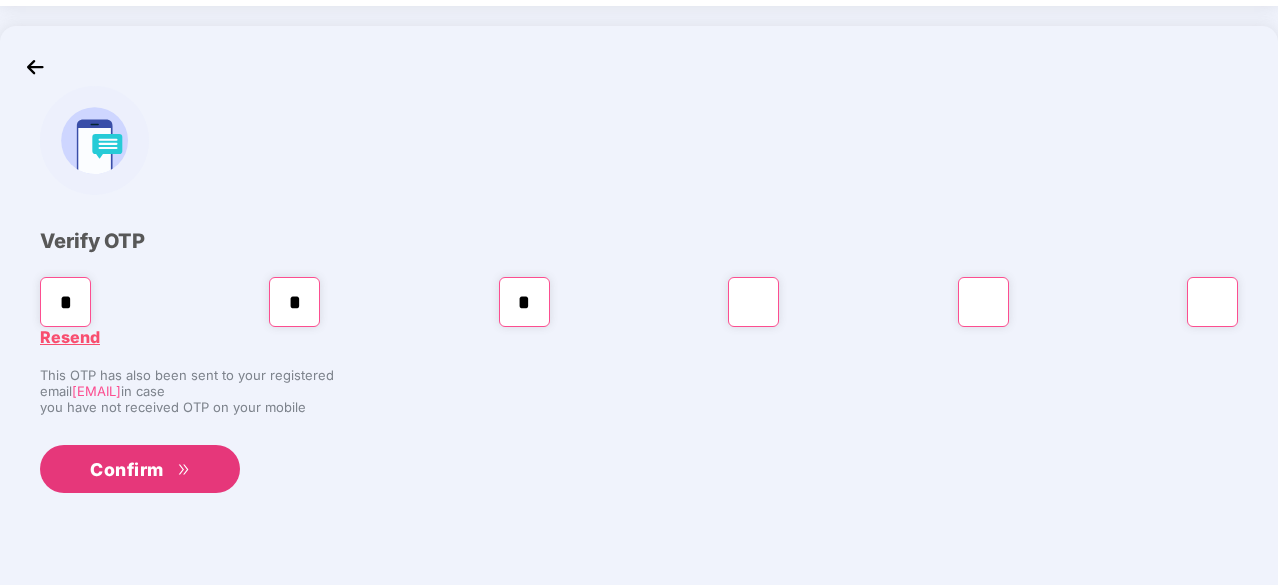 type on "*" 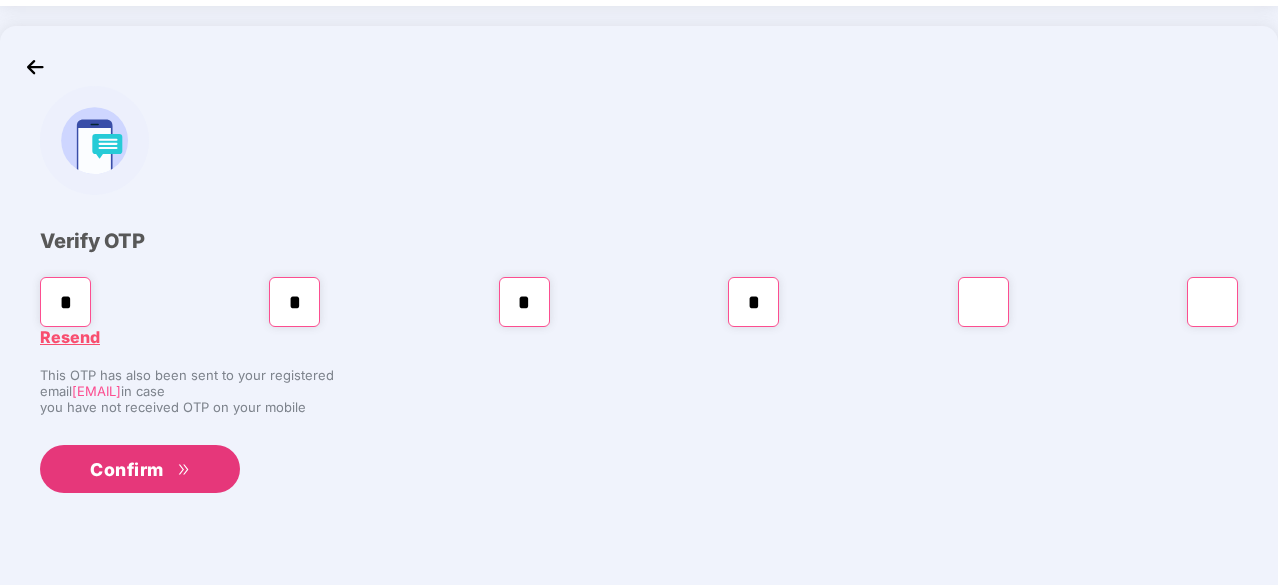 type on "*" 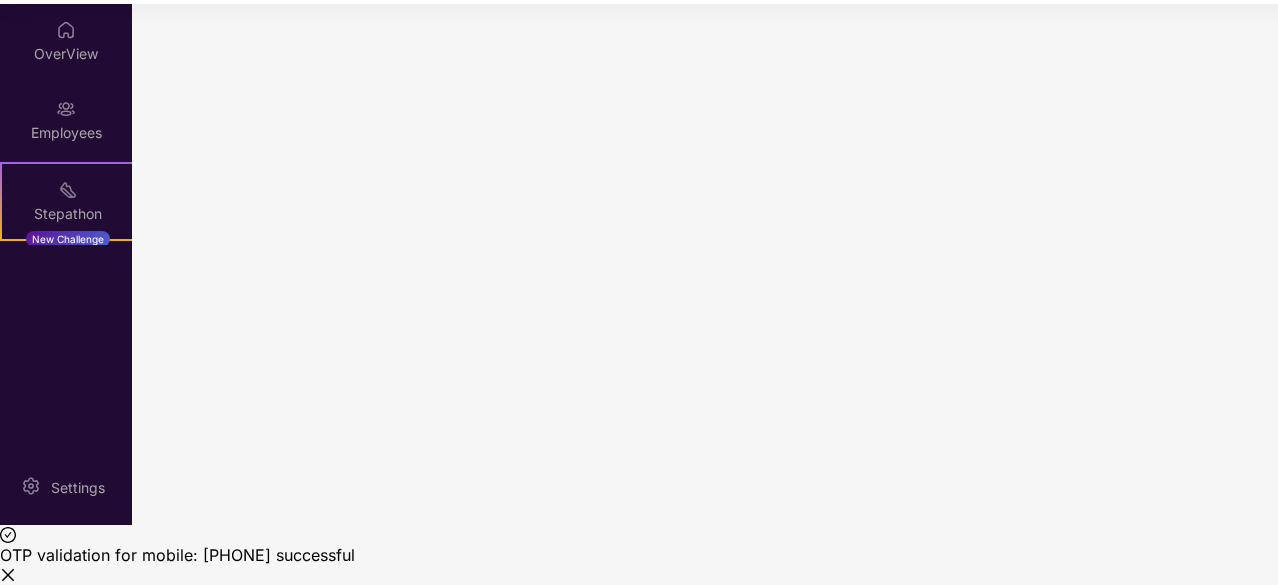 scroll, scrollTop: 0, scrollLeft: 0, axis: both 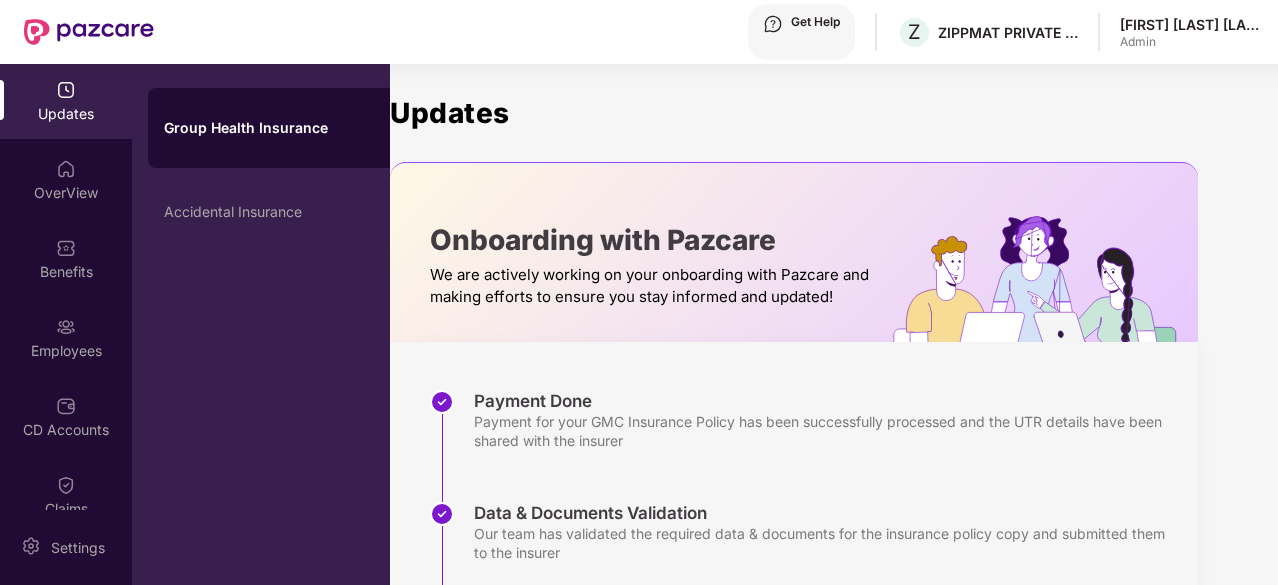 click on "CSM Assigned Meet your dedicated Customer Success Manager, [FIRST], here to provide updates and assistance throughout the insurance period. Contact them at [EMAIL] or [PHONE] for any support you may need." at bounding box center (794, 538) 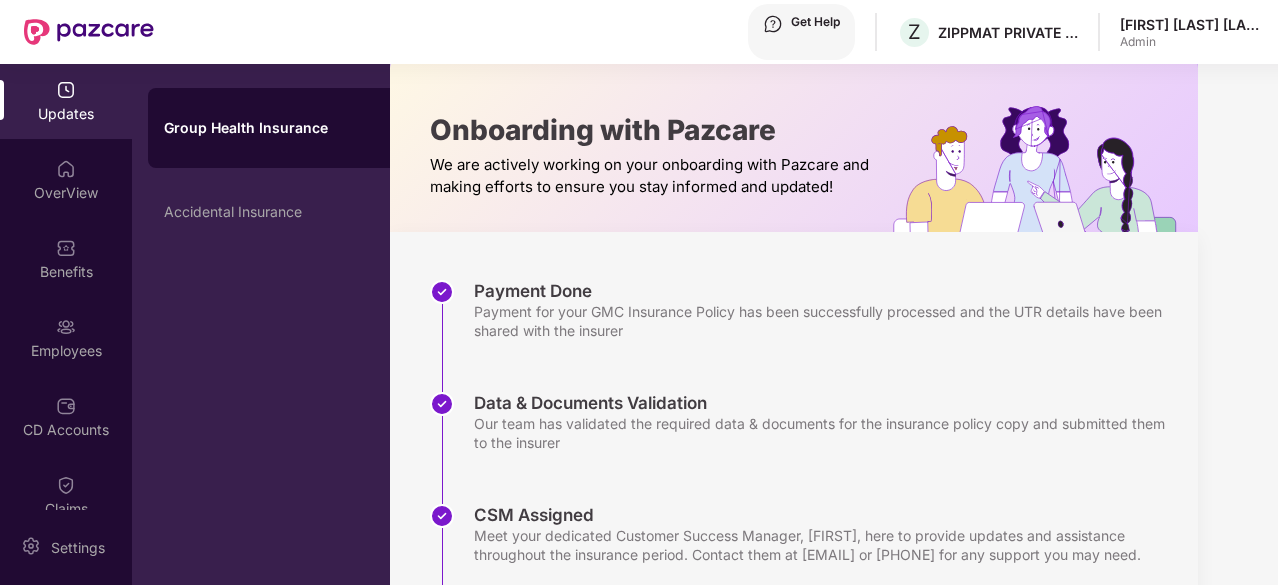 scroll, scrollTop: 0, scrollLeft: 0, axis: both 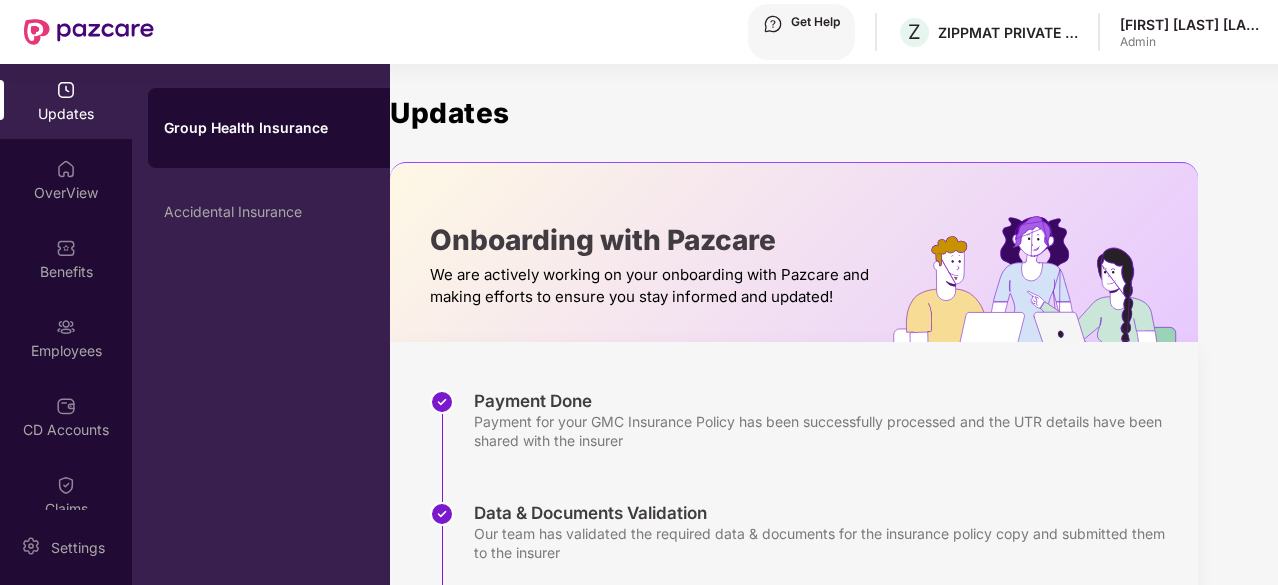 click on "Group Health Insurance Accidental Insurance" at bounding box center [261, 324] 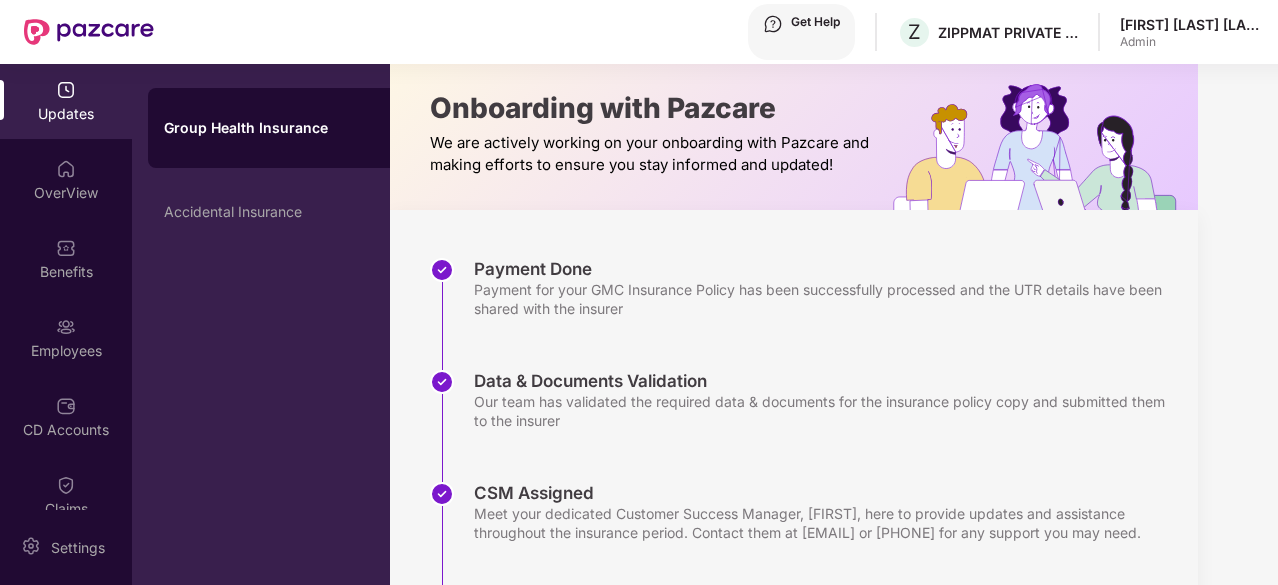scroll, scrollTop: 133, scrollLeft: 0, axis: vertical 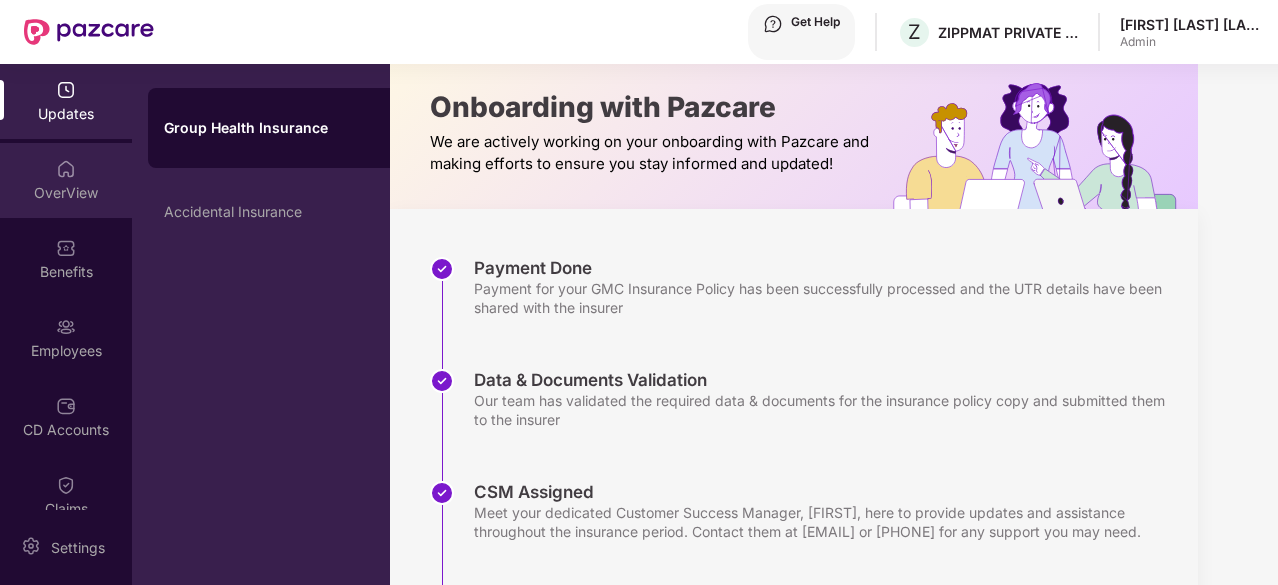 click on "OverView" at bounding box center (66, 180) 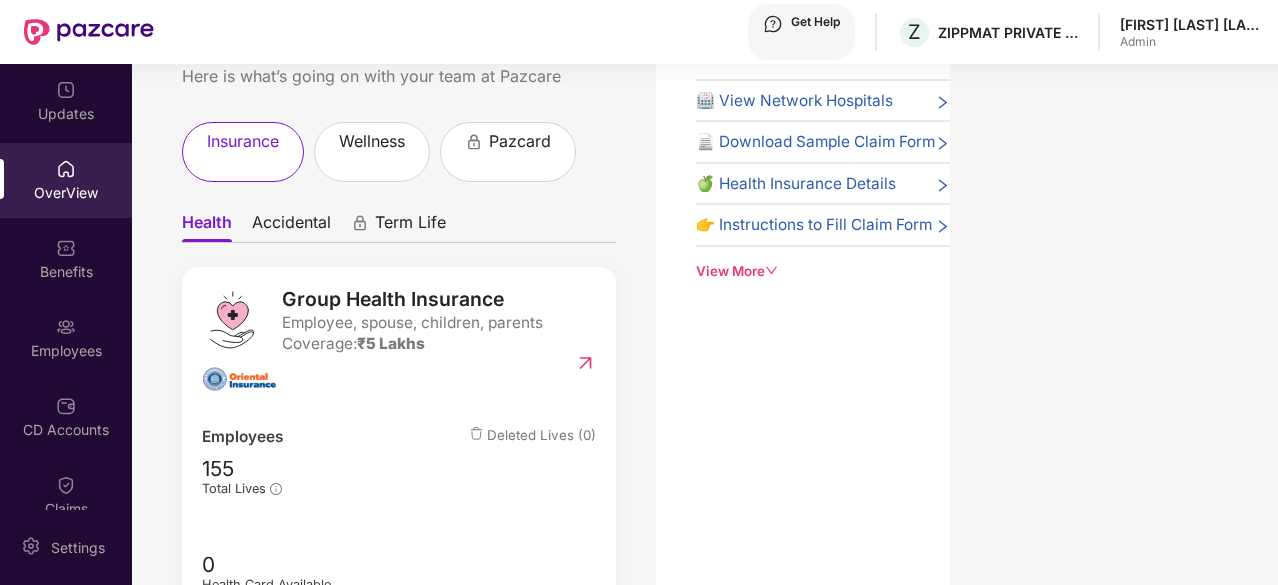 scroll, scrollTop: 0, scrollLeft: 0, axis: both 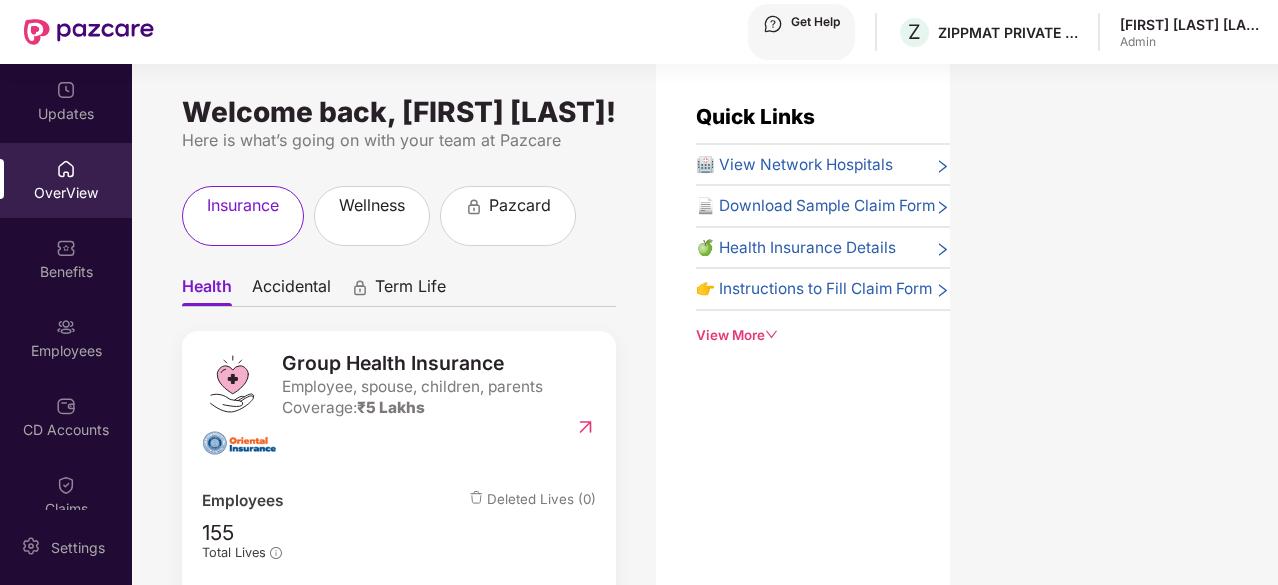 click on "Quick Links 🏥 View Network Hospitals 📄 Download Sample Claim Form 🍏 Health Insurance Details 👉 Instructions to Fill Claim Form View More" at bounding box center [803, 356] 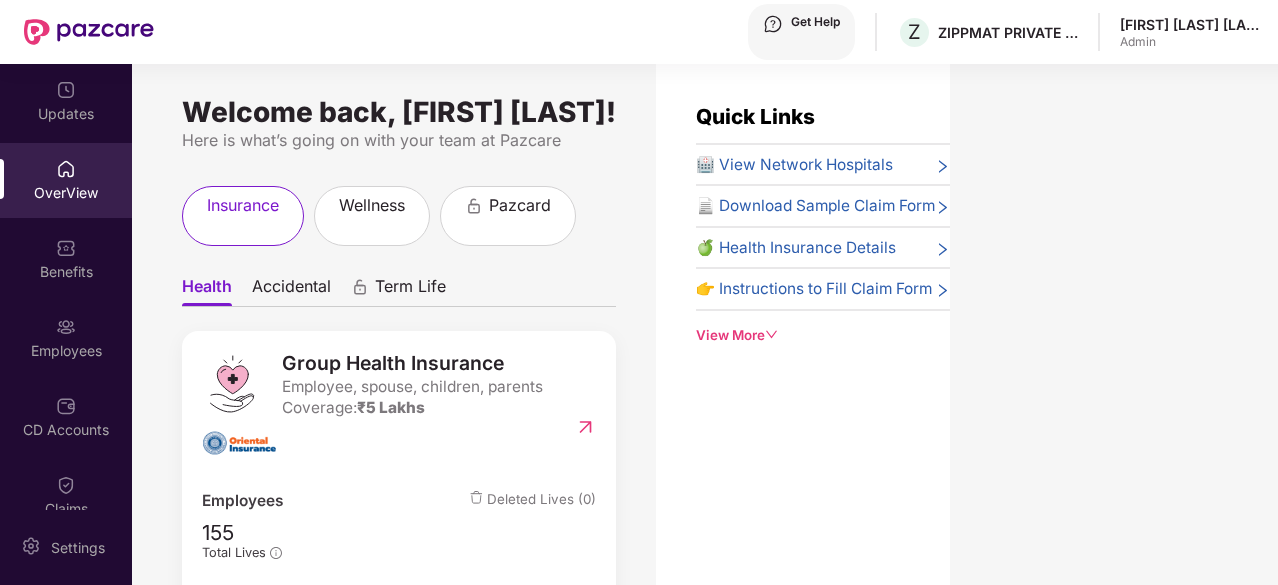 scroll, scrollTop: 44, scrollLeft: 0, axis: vertical 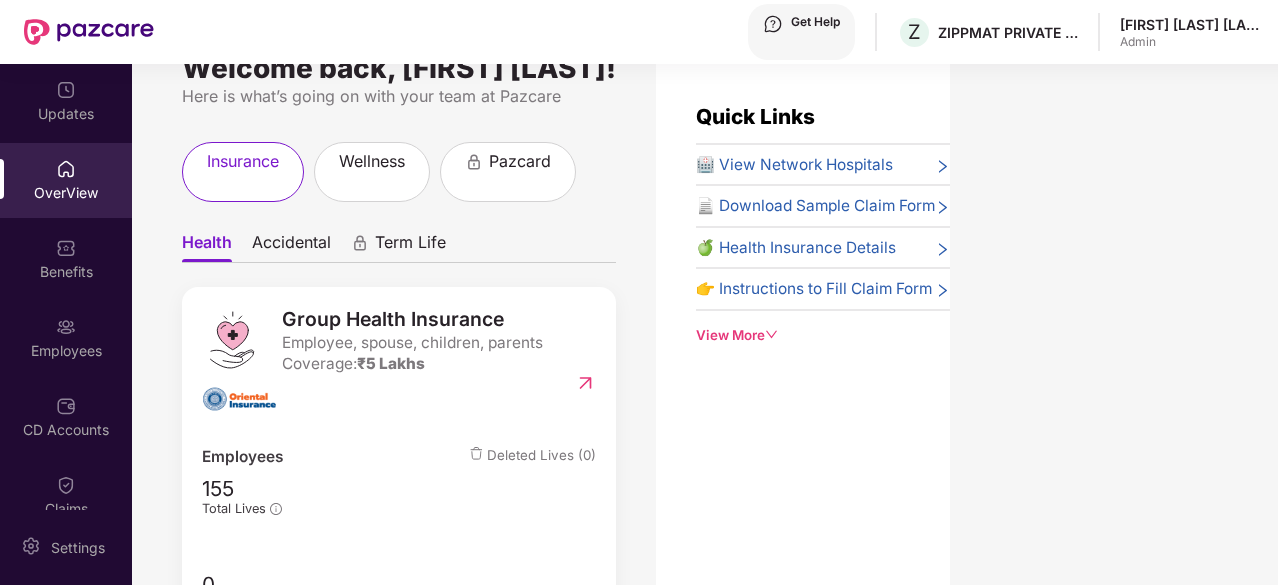click on "Welcome back, [FIRST] [LAST]!  Here is what’s going on with your team at Pazcare    insurance   wellness   pazcard   Health   Accidental   Term Life Group Health Insurance Employee, spouse, children, parents Coverage:  ₹[PRICE]L Employees   Deleted Lives ([NUMBER]) [NUMBER] Total Lives [NUMBER] Health Card Available [NUMBER] In Process [NUMBER] Yet to Endorse Premium ₹[PRICE] Total Paid Premium No CD Account  Data available" at bounding box center [394, 366] 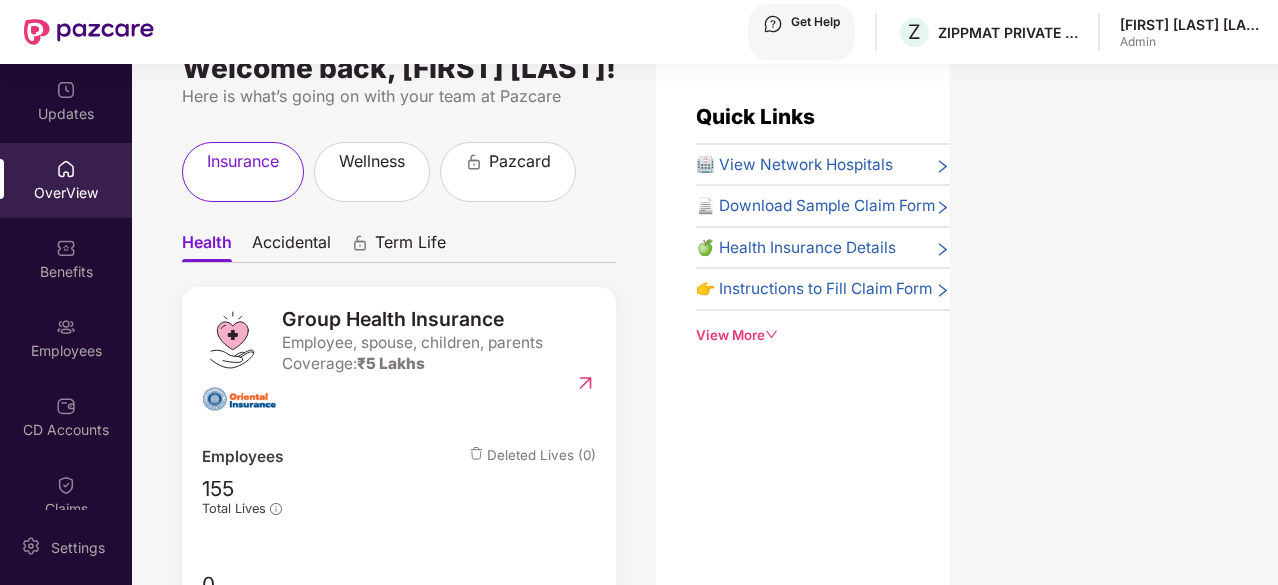 click on "Quick Links 🏥 View Network Hospitals 📄 Download Sample Claim Form 🍏 Health Insurance Details 👉 Instructions to Fill Claim Form View More" at bounding box center [803, 356] 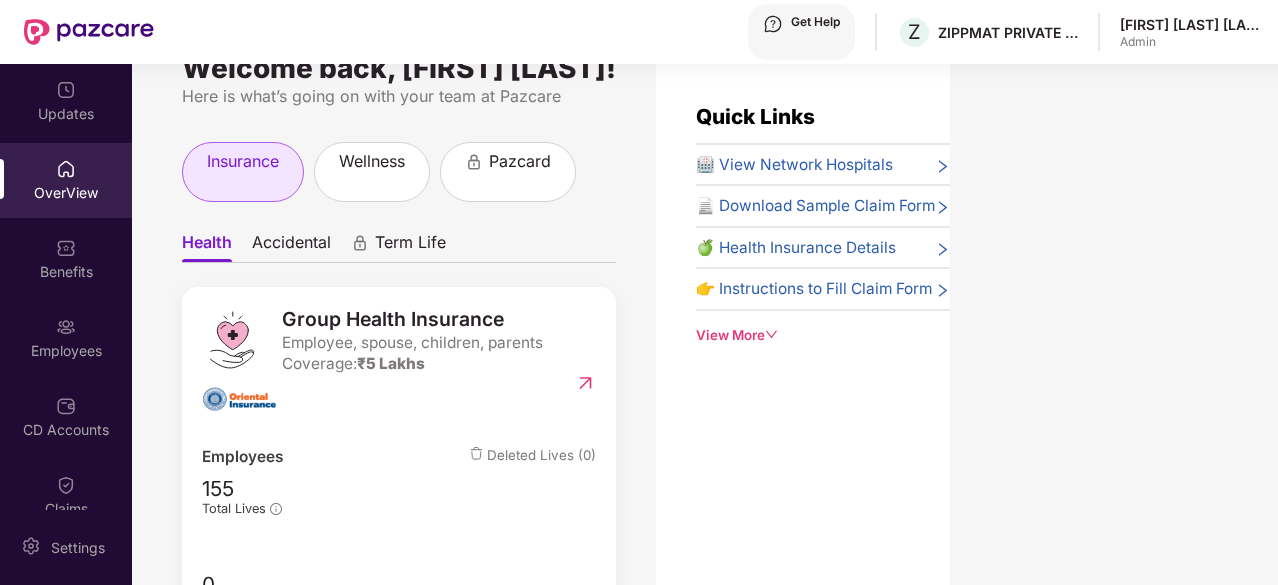 scroll, scrollTop: 0, scrollLeft: 0, axis: both 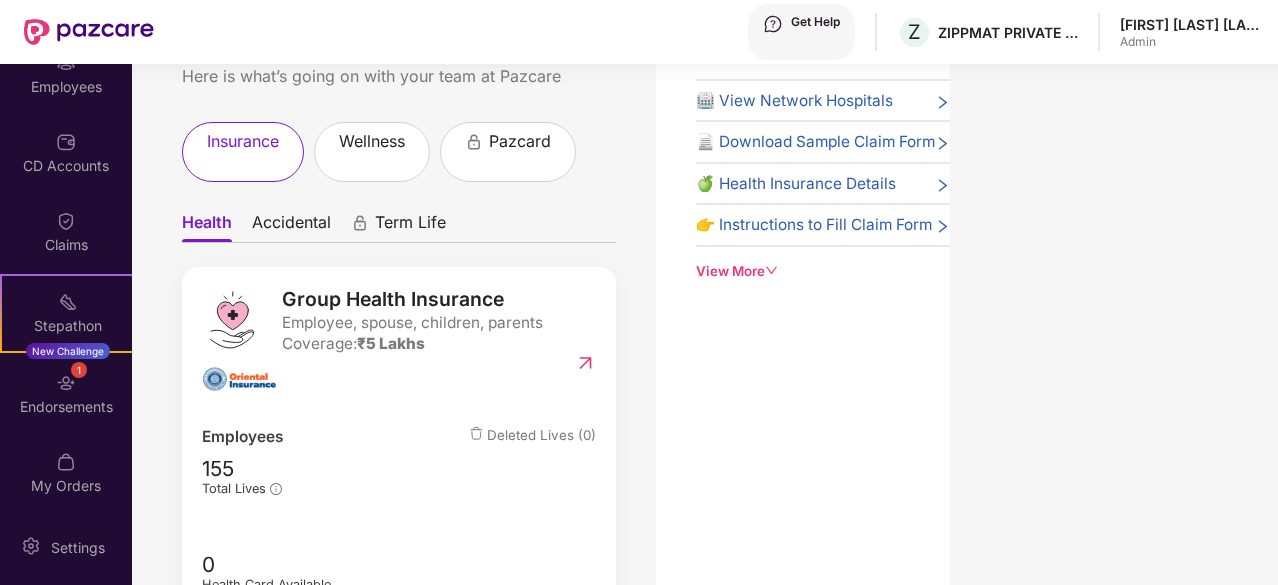 click on "Quick Links 🏥 View Network Hospitals 📄 Download Sample Claim Form 🍏 Health Insurance Details 👉 Instructions to Fill Claim Form View More" at bounding box center (803, 292) 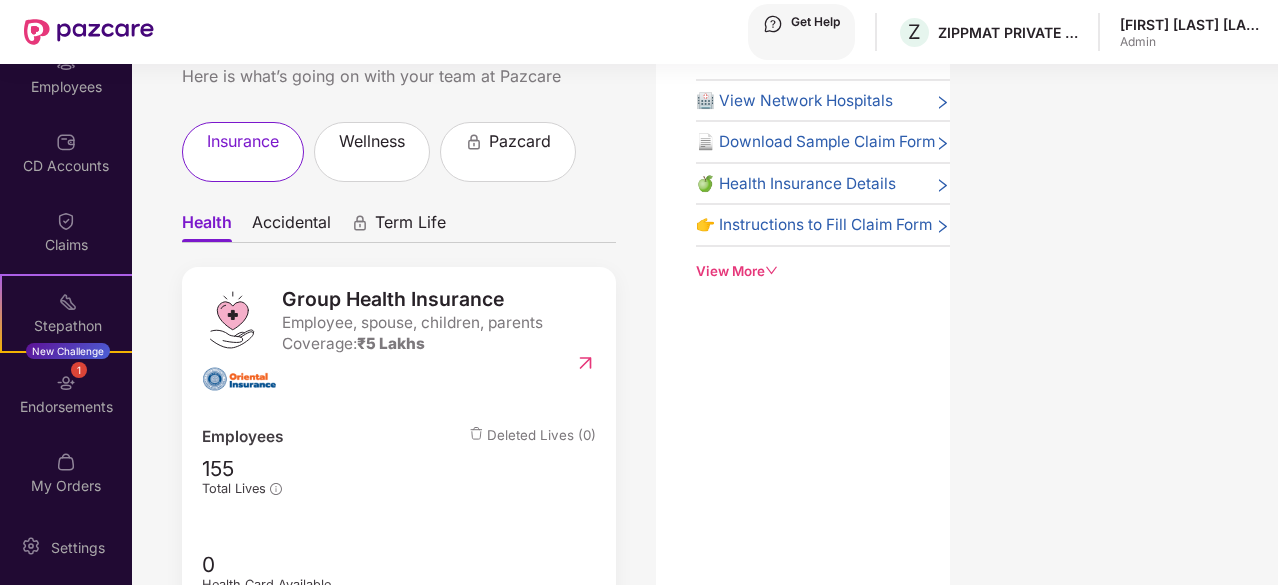 scroll, scrollTop: 0, scrollLeft: 0, axis: both 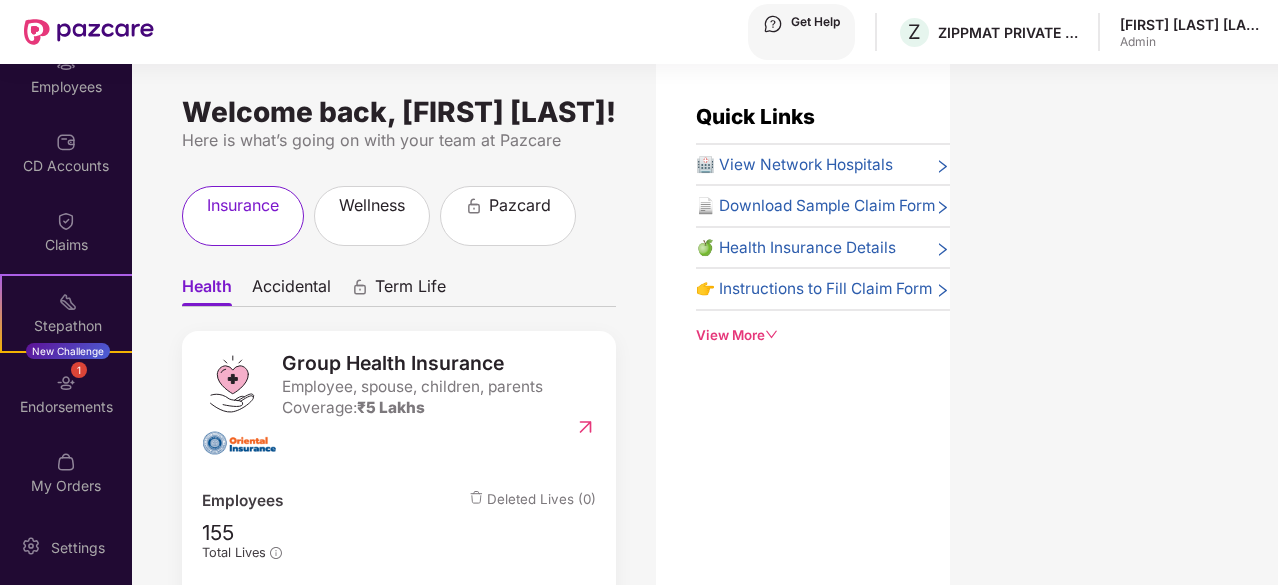 click at bounding box center (89, 32) 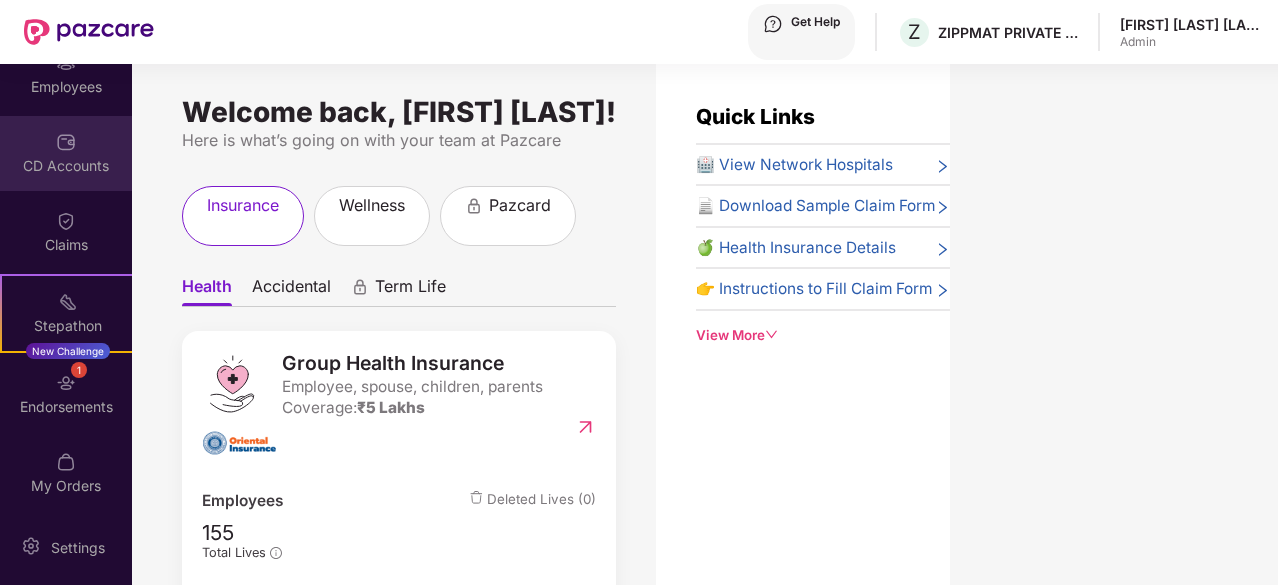 scroll, scrollTop: 0, scrollLeft: 0, axis: both 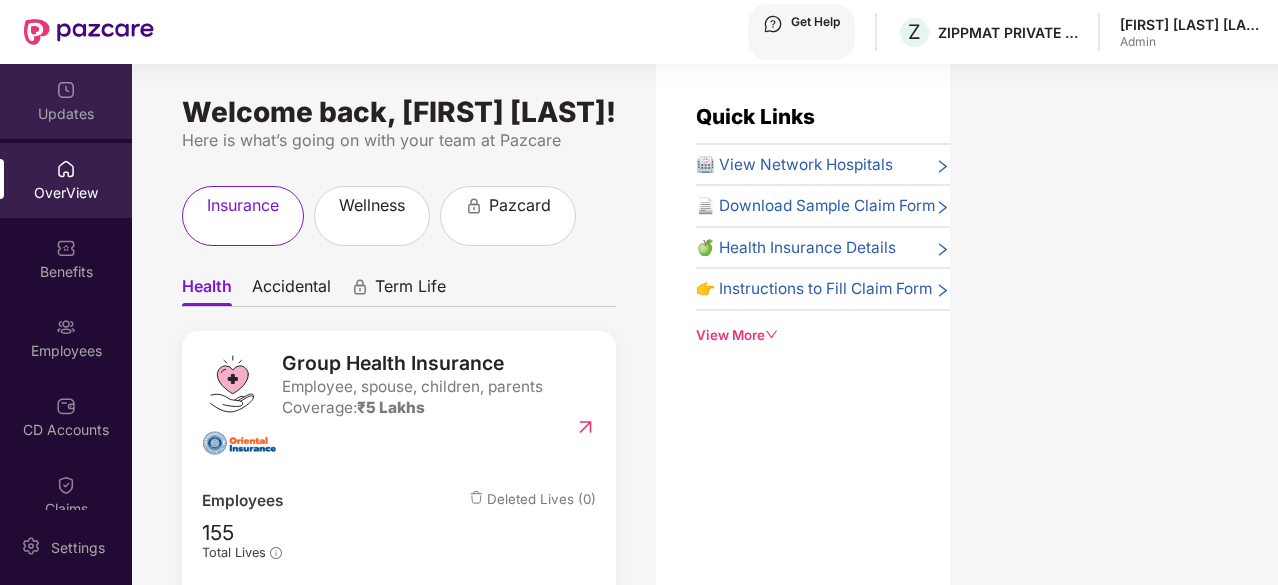 click on "Updates" at bounding box center (66, 114) 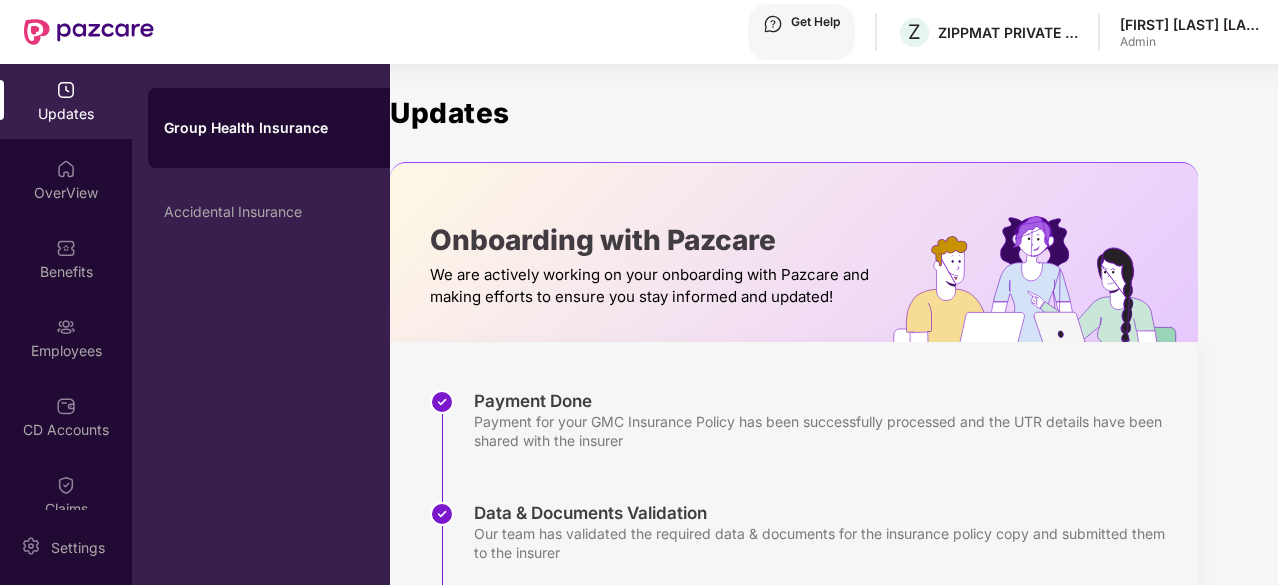 click at bounding box center [89, 32] 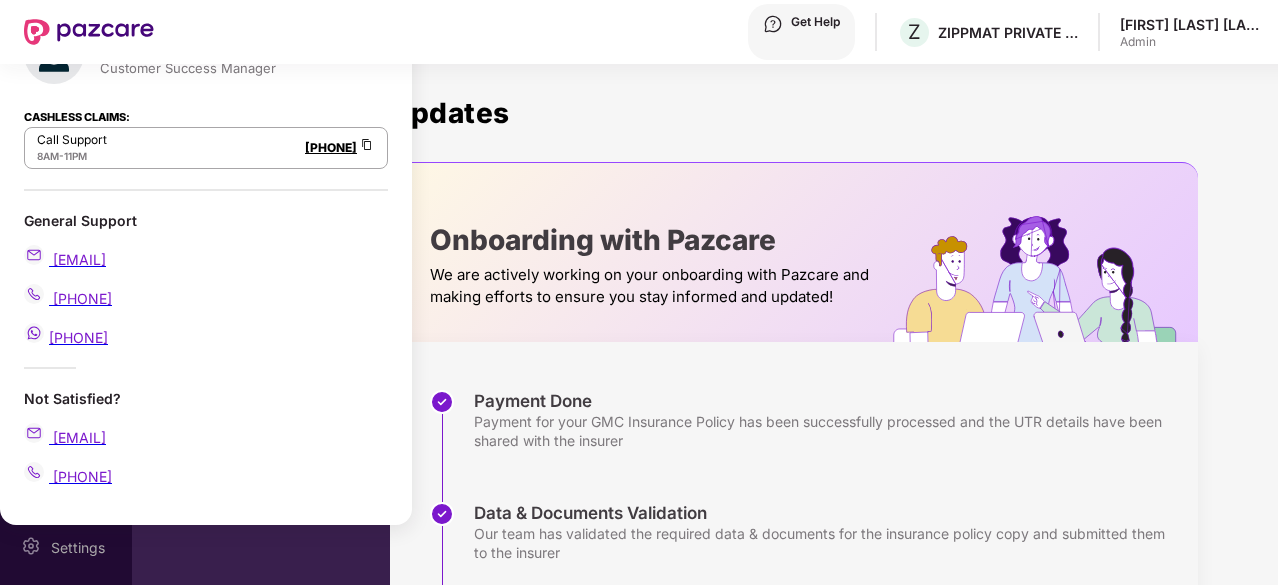 click on "Group Health Insurance Accidental Insurance" at bounding box center [261, 324] 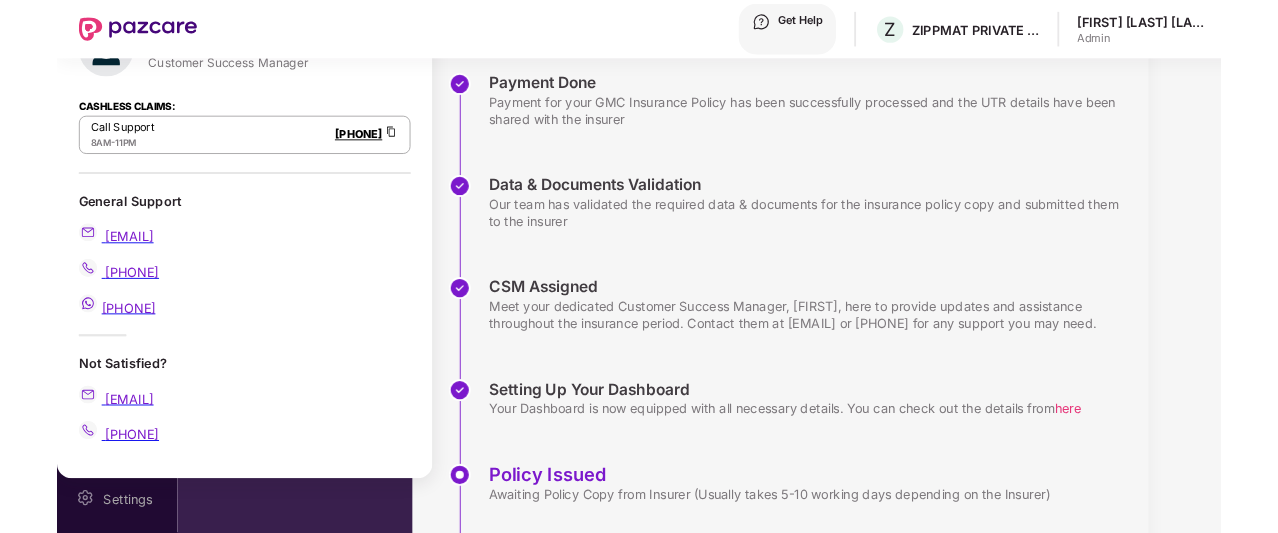 scroll, scrollTop: 0, scrollLeft: 0, axis: both 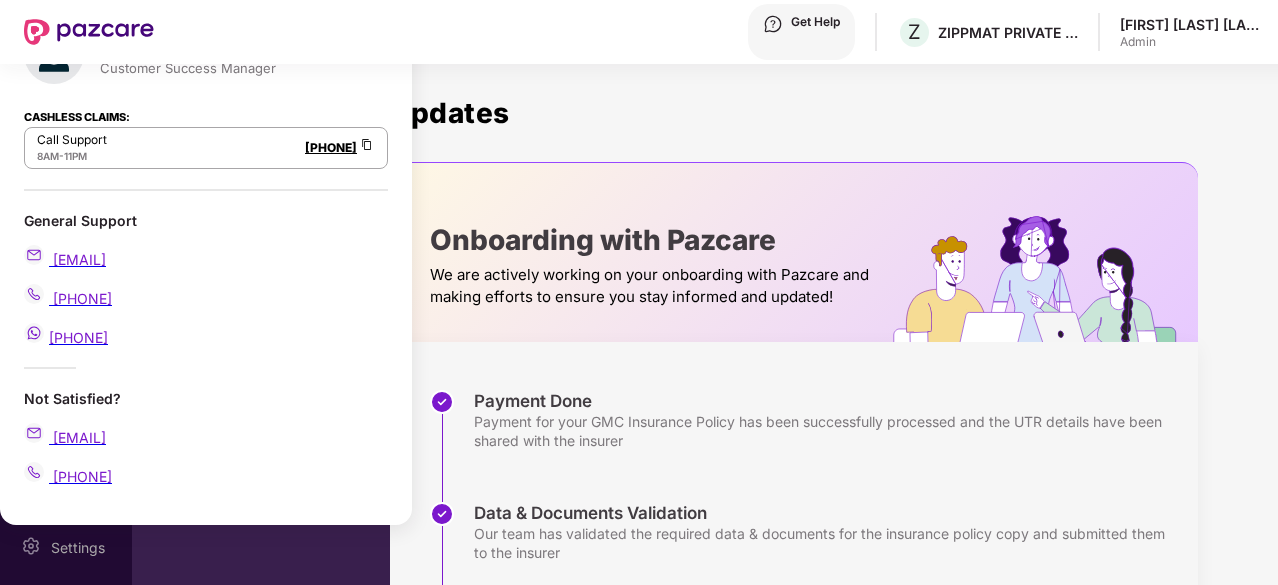 click on "Updates" at bounding box center [66, 101] 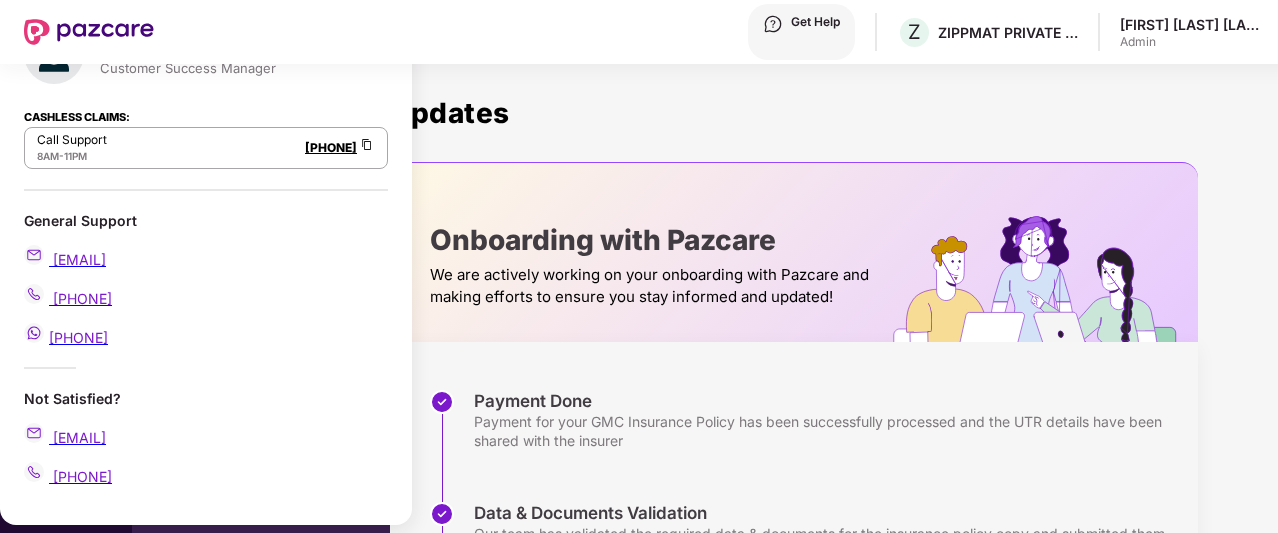 click on "Admin" at bounding box center (1190, 42) 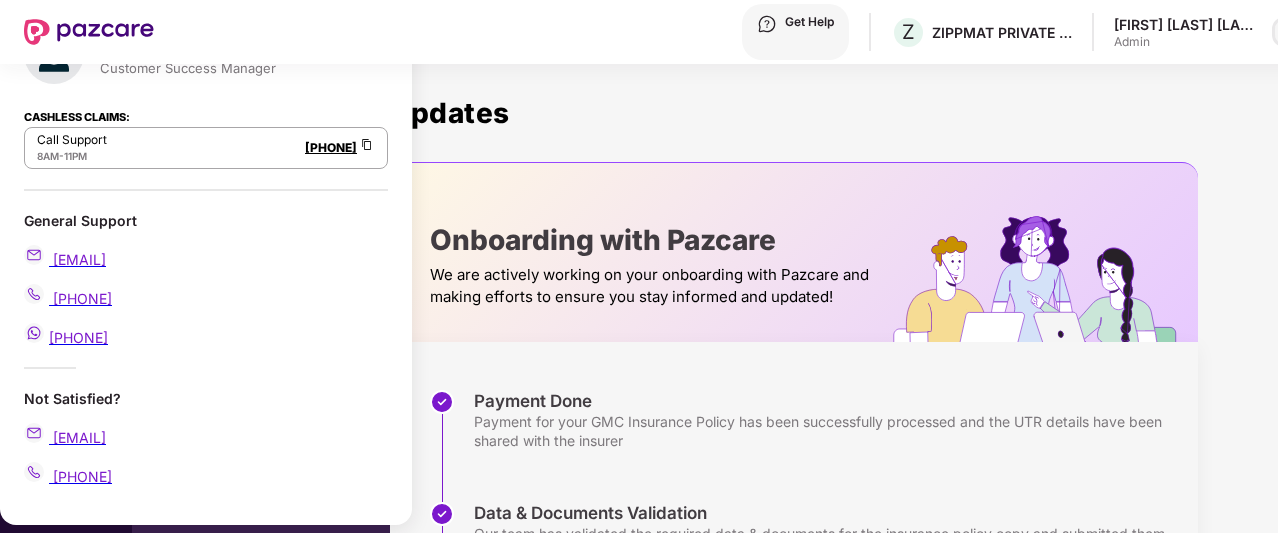 click at bounding box center [1287, 32] 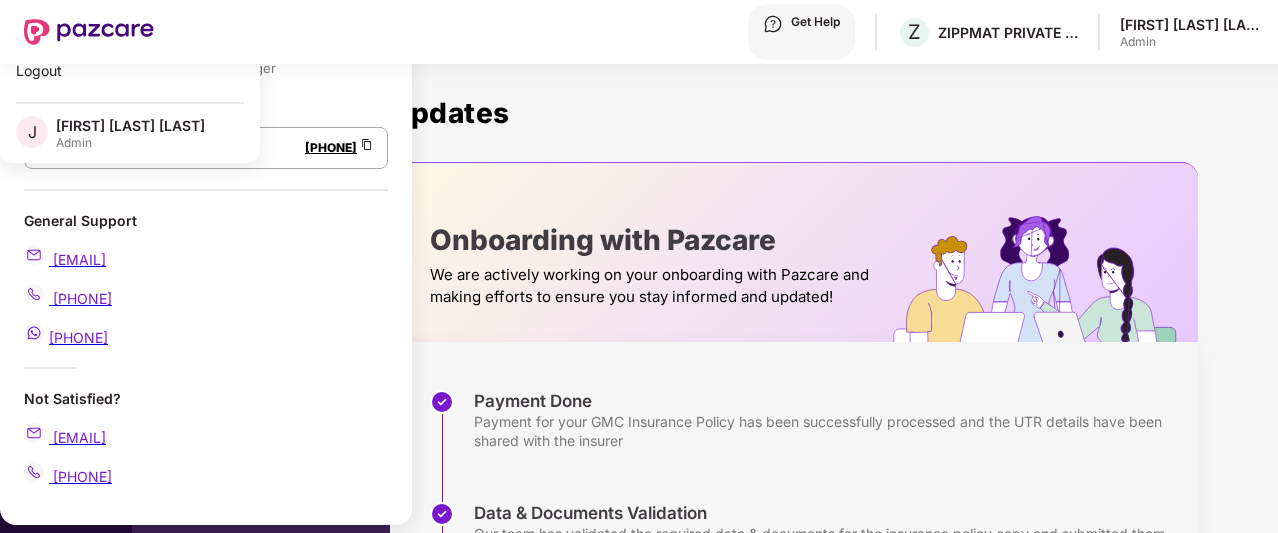 click on "Switch to User view" at bounding box center [130, 31] 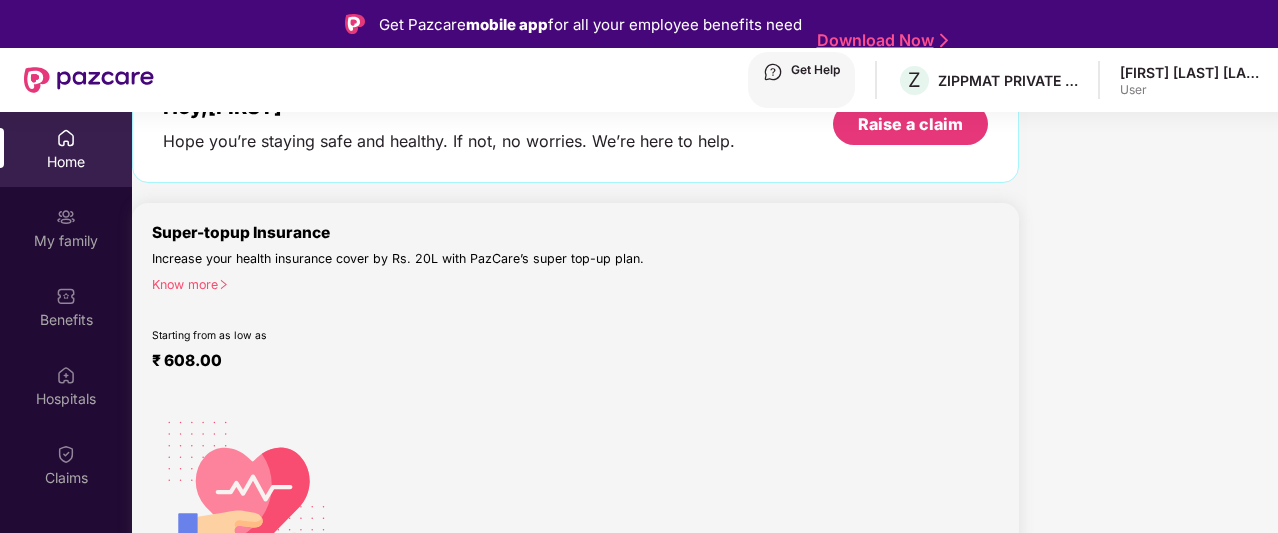 scroll, scrollTop: 133, scrollLeft: 0, axis: vertical 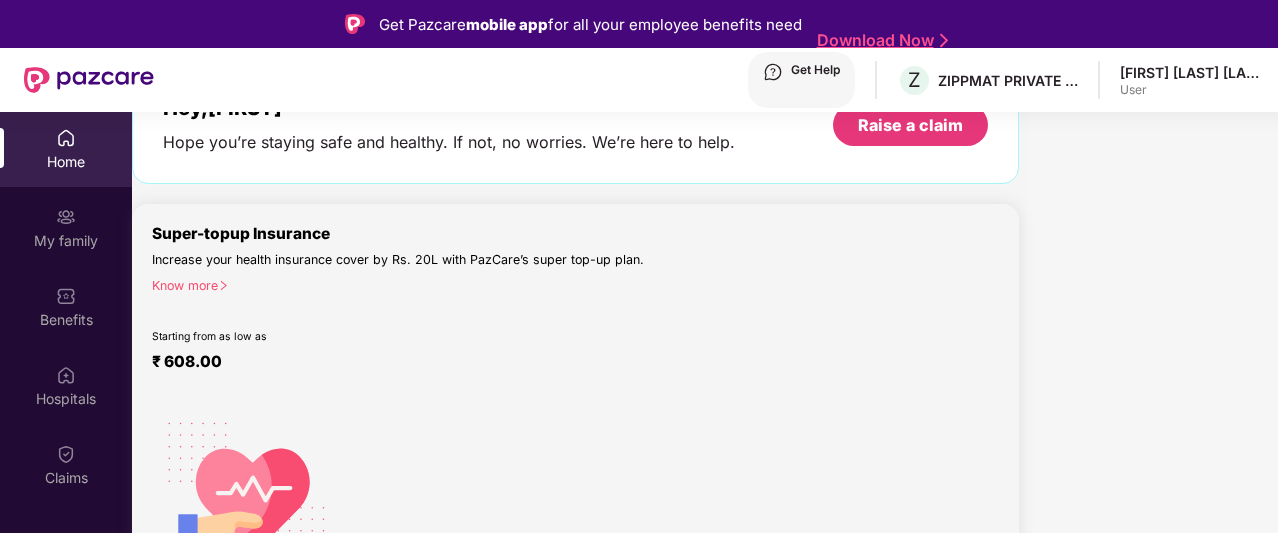 click on "Get Help Z ZIPPMAT PRIVATE LIMITED [FIRST] [LAST] [LAST] User" at bounding box center (728, 80) 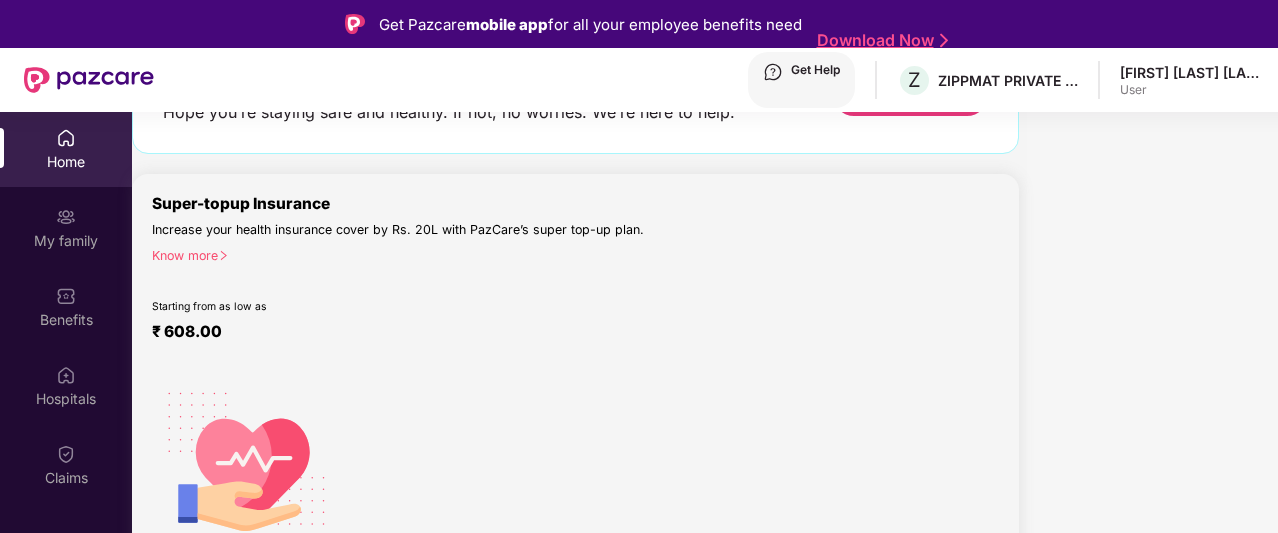 scroll, scrollTop: 168, scrollLeft: 0, axis: vertical 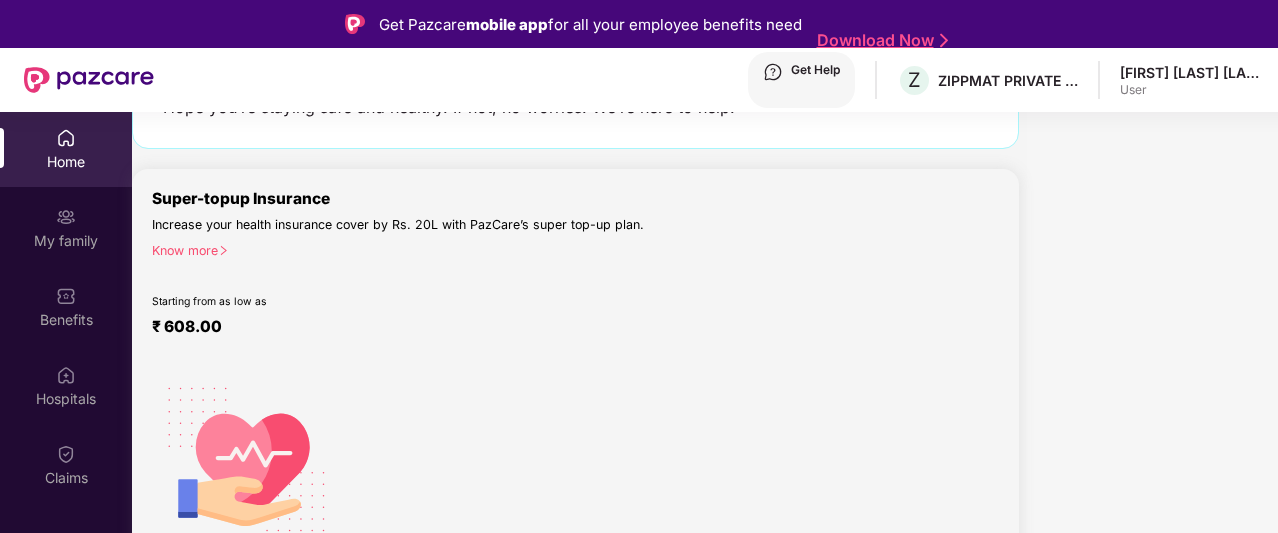click at bounding box center (223, 250) 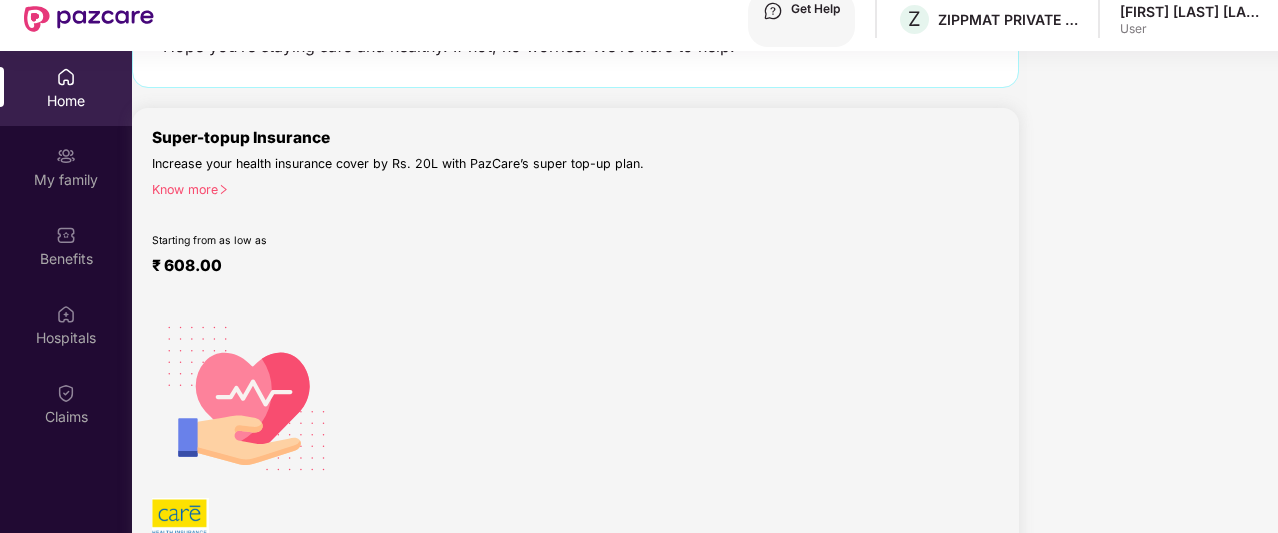 scroll, scrollTop: 62, scrollLeft: 0, axis: vertical 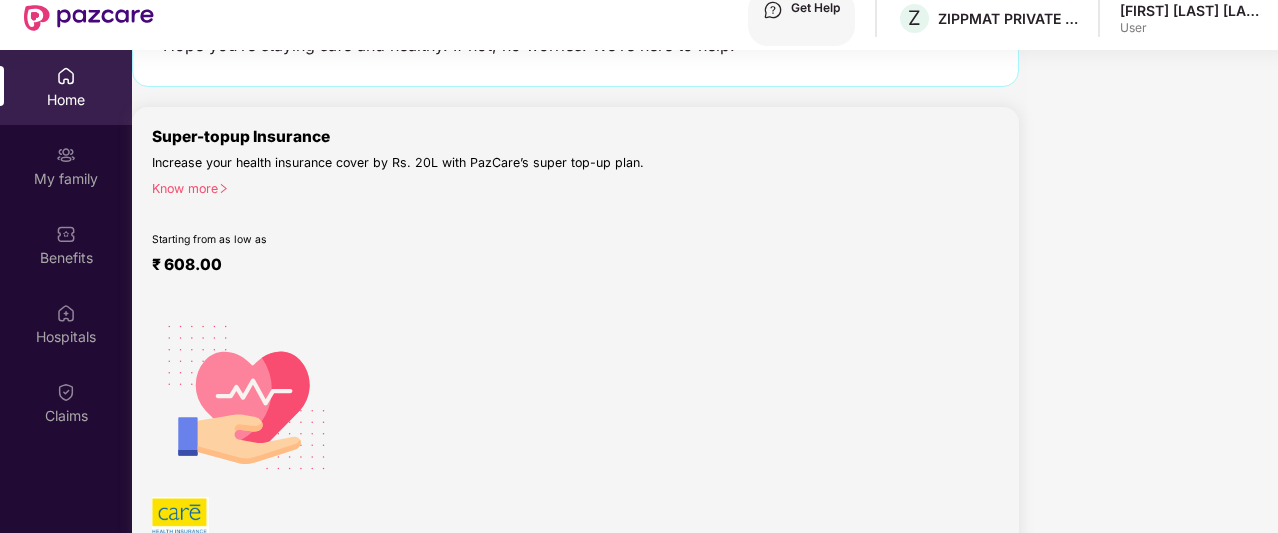 click on "BENEFITS" at bounding box center [115, 741] 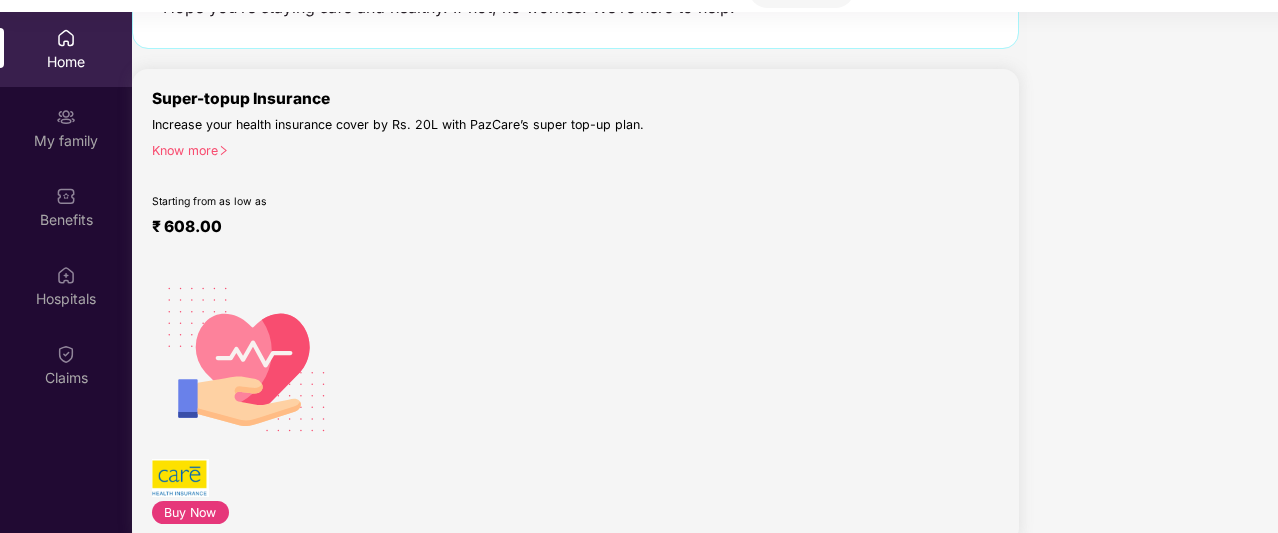 scroll, scrollTop: 112, scrollLeft: 0, axis: vertical 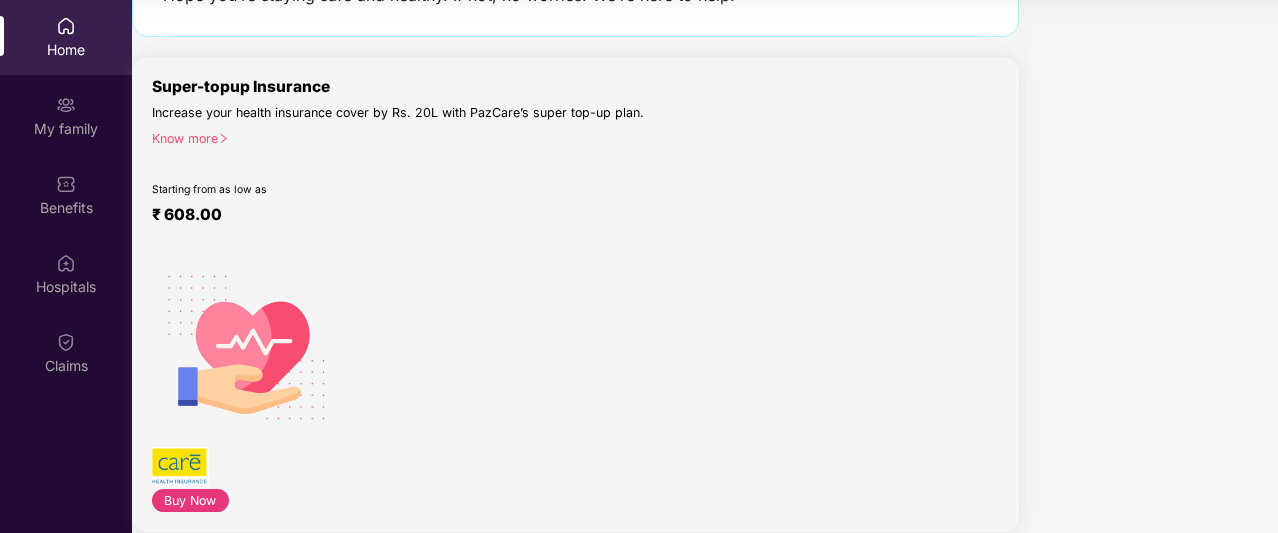 click at bounding box center (36, 564) 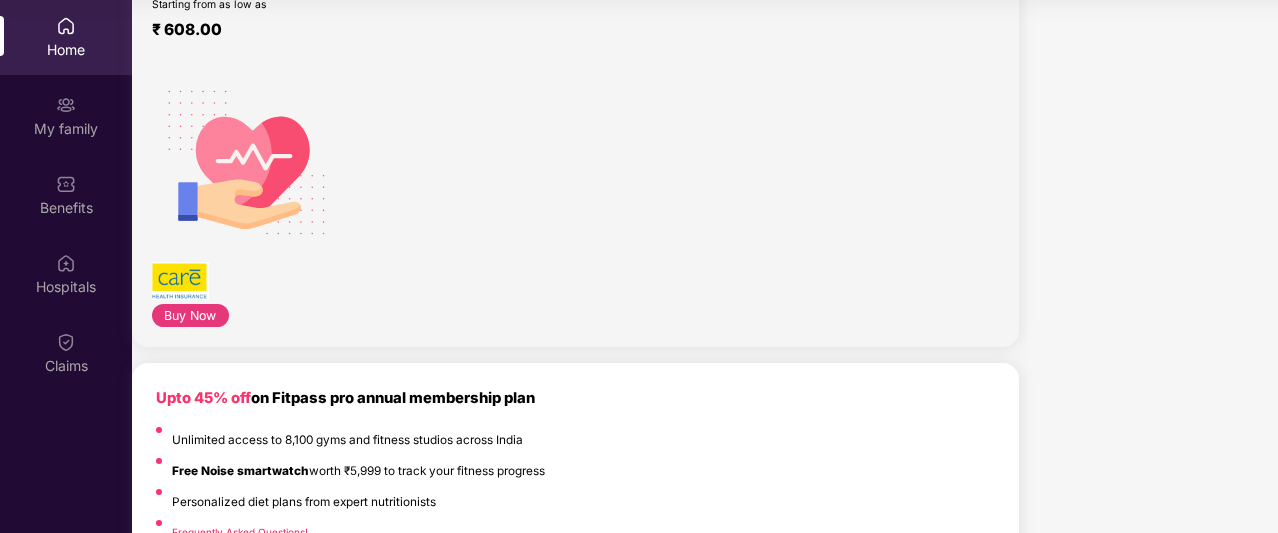 scroll, scrollTop: 0, scrollLeft: 0, axis: both 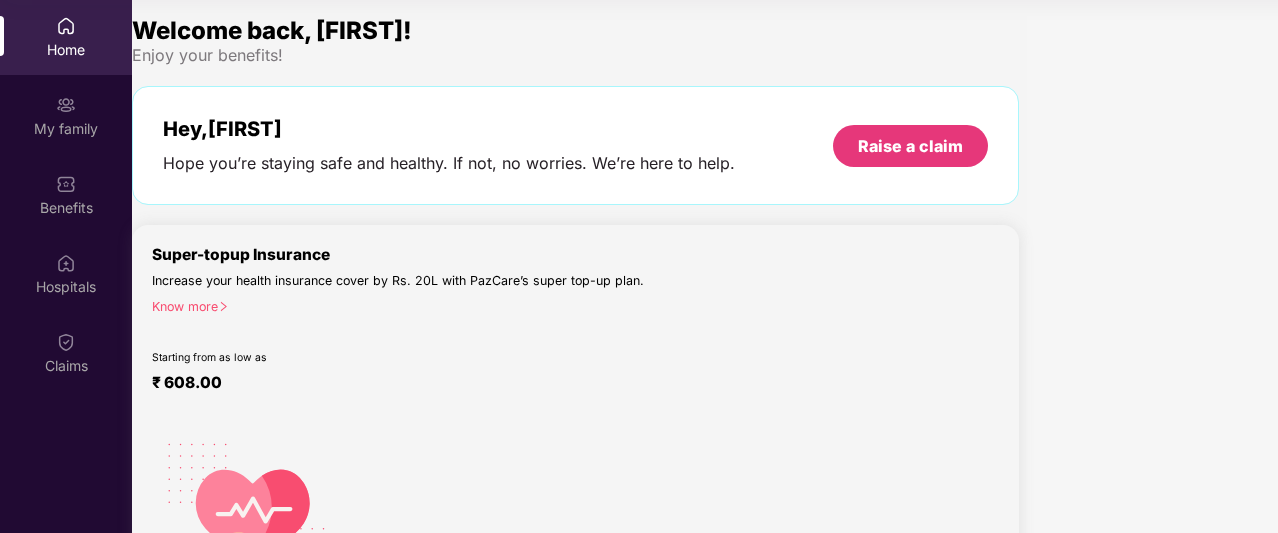 click at bounding box center (223, 306) 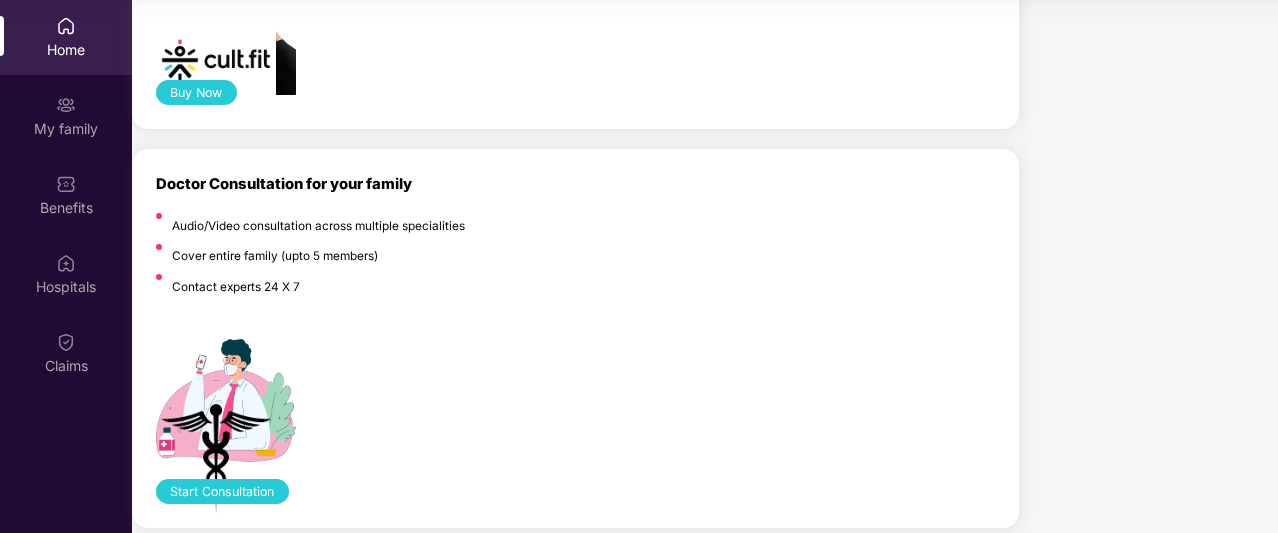 scroll, scrollTop: 978, scrollLeft: 0, axis: vertical 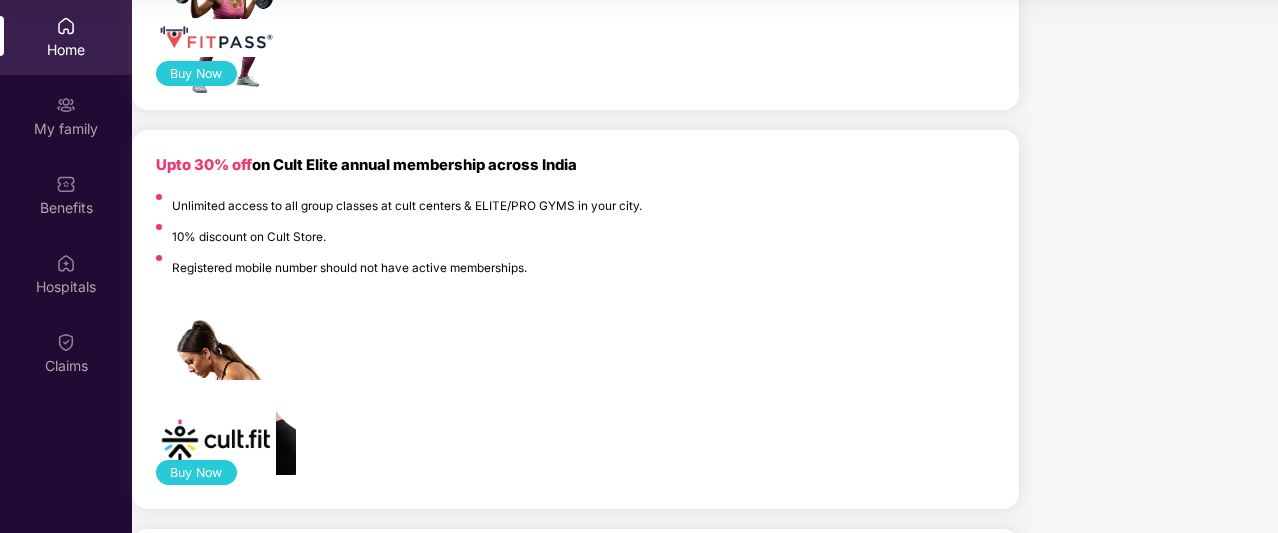 click on "Starting from as low as ₹ [PRICE] Buy Now Upto [PERCENTAGE]% off  on Fitpass pro annual membership plan Unlimited access to [NUMBER] gyms and fitness studios across India Free Noise smartwatch  worth ₹[PRICE] to track your fitness progress Personalized diet plans from expert nutritionists             Frequently Asked Questions!        Buy Now Upto [PERCENTAGE]% off  on Cult Elite annual membership across India Unlimited access to all group classes at cult centers & ELITE/PRO GYMS in your city. [PERCENTAGE]% discount on Cult Store.  Registered mobile number should not have active memberships. Buy Now Doctor Consultation for your family Audio/Video consultation across multiple specialities Cover entire family (upto [NUMBER] members) Contact experts [NUMBER] X [NUMBER] Start Consultation Get  upto [PERCENTAGE]% off  on prescription medicines. Avail Offer Portea Maternity Care Post delivery support for the Mother & the Baby. Available for [NUMBER] or [NUMBER] hours. Get" at bounding box center (575, 2917) 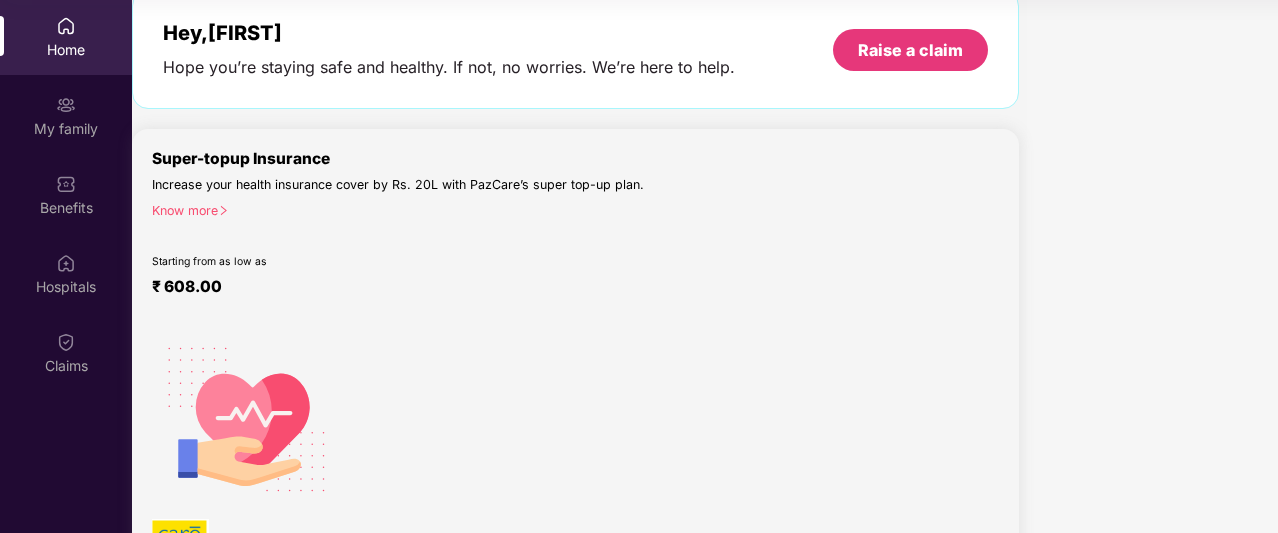 scroll, scrollTop: 0, scrollLeft: 0, axis: both 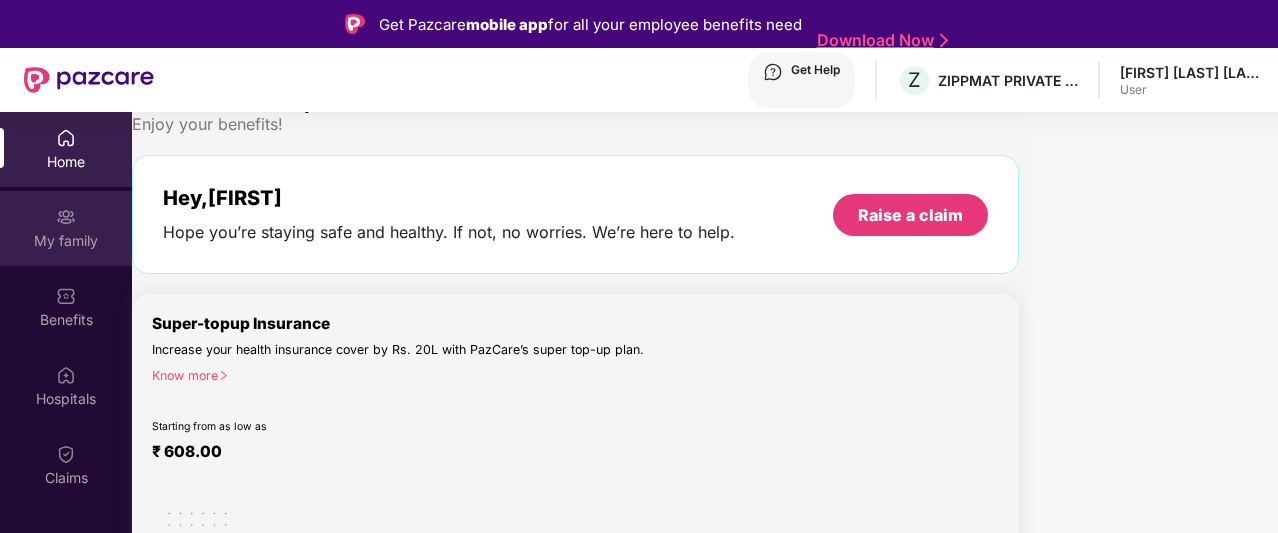 click at bounding box center (66, 138) 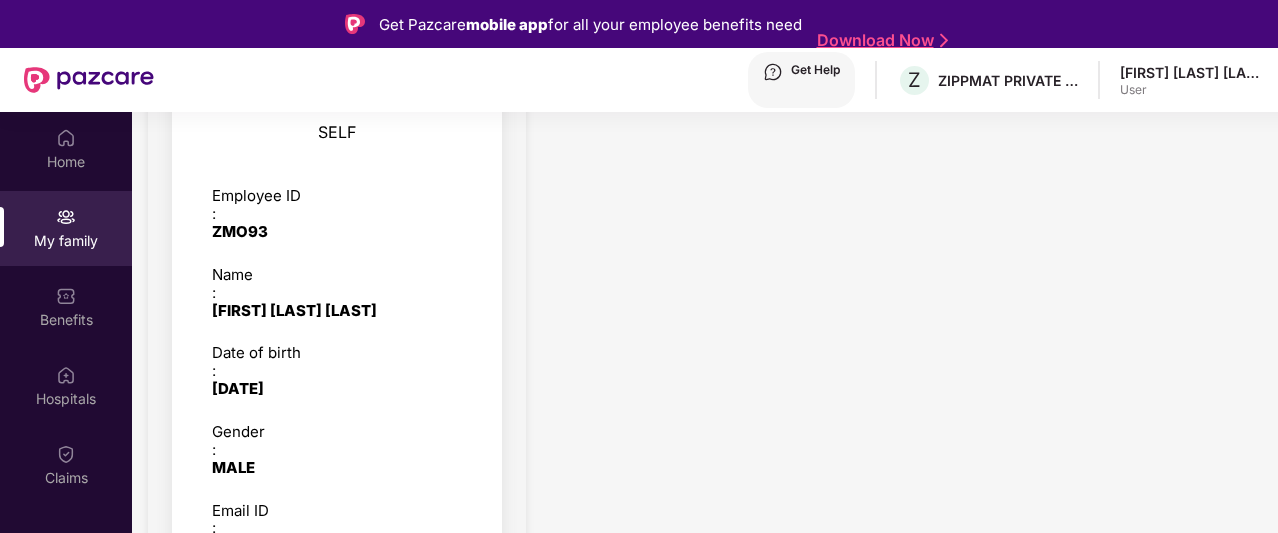 scroll, scrollTop: 357, scrollLeft: 0, axis: vertical 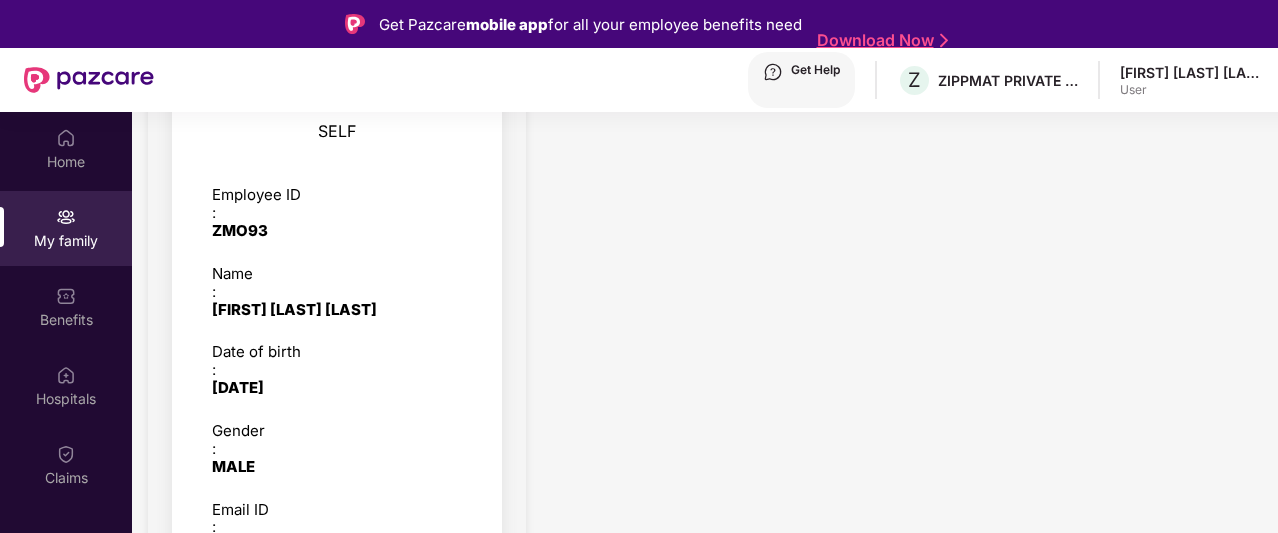 click on "SELF Employee ID : [EMPLOYEE_ID] Name : [FIRST] [LAST] Date of birth : [DATE] [MONTH] [YEAR] Gender : MALE Email ID : [EMAIL] Mobile number : [PHONE] Benefits : GMC GPA SPOUSE Name : [FIRST] Date of birth : [DATE] [MONTH] [YEAR] Gender : FEMALE Benefits : GMC CHILD Name : [FIRST] Date of birth : [DATE] [MONTH] [YEAR] Gender : FEMALE Benefits : GMC CHILD Name : [FIRST] [LAST] Date of birth : [DATE] [MONTH] [YEAR] Gender : MALE Benefits : GMC MOTHER Name : [FIRST] [LAST] Date of birth : [DATE] [MONTH] [YEAR] Gender : FEMALE Benefits : GMC" at bounding box center [337, 1714] 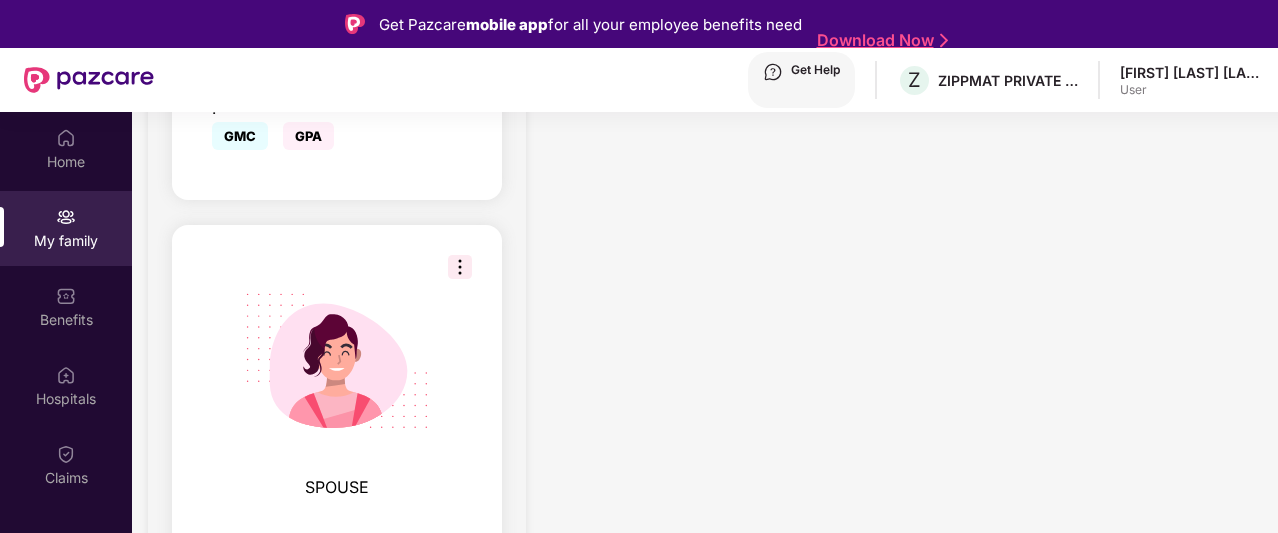 scroll, scrollTop: 937, scrollLeft: 0, axis: vertical 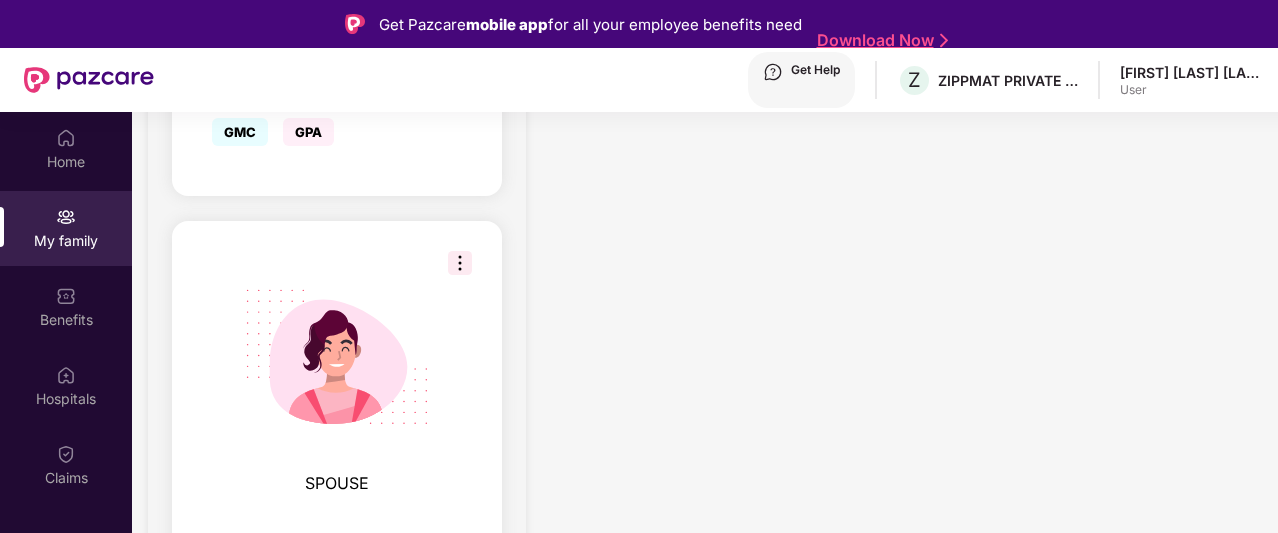 click on "CHILD Name : [FIRST]  Date of birth : [DATE] Gender : [GENDER] Benefits : GMC" at bounding box center [337, -257] 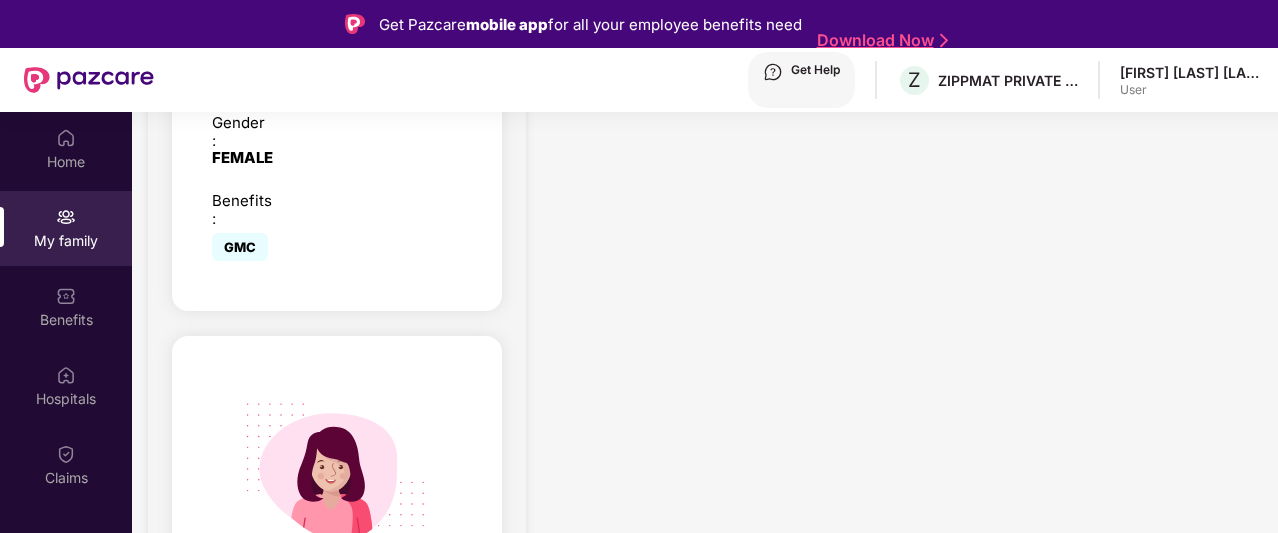 scroll, scrollTop: 1518, scrollLeft: 0, axis: vertical 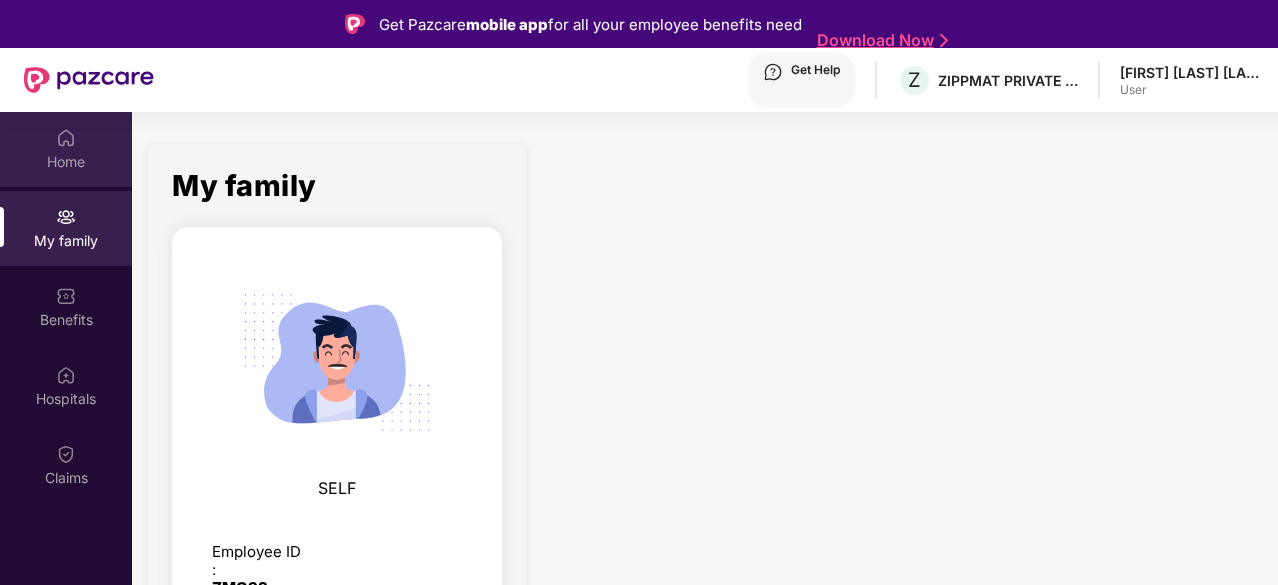 click on "Home" at bounding box center (66, 149) 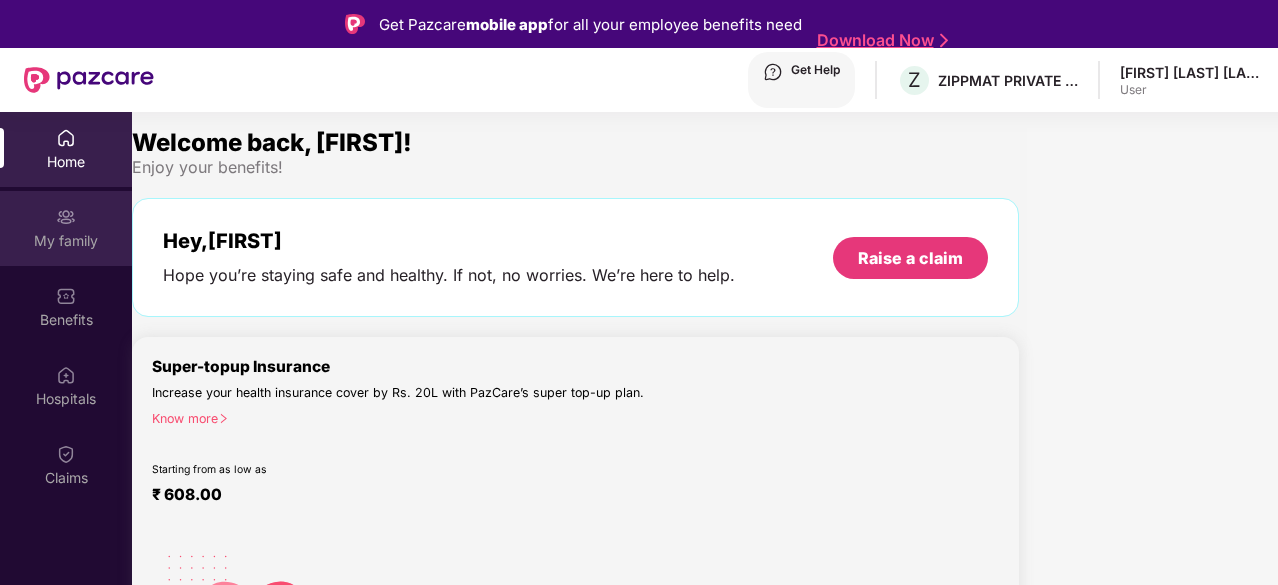 click on "My family" at bounding box center (66, 228) 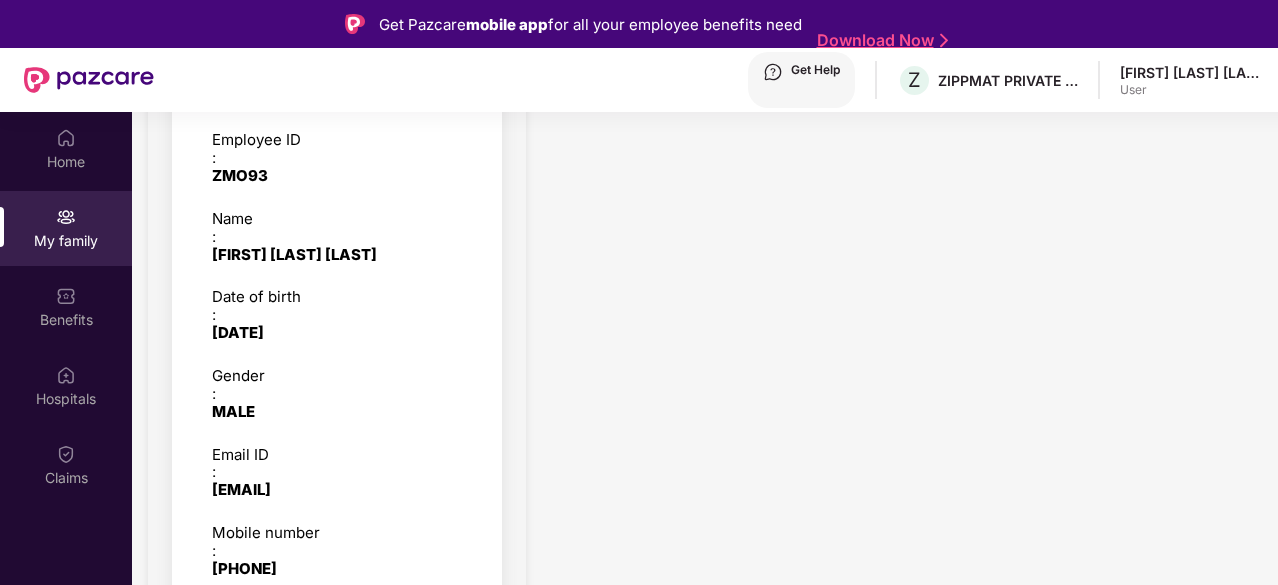 scroll, scrollTop: 0, scrollLeft: 0, axis: both 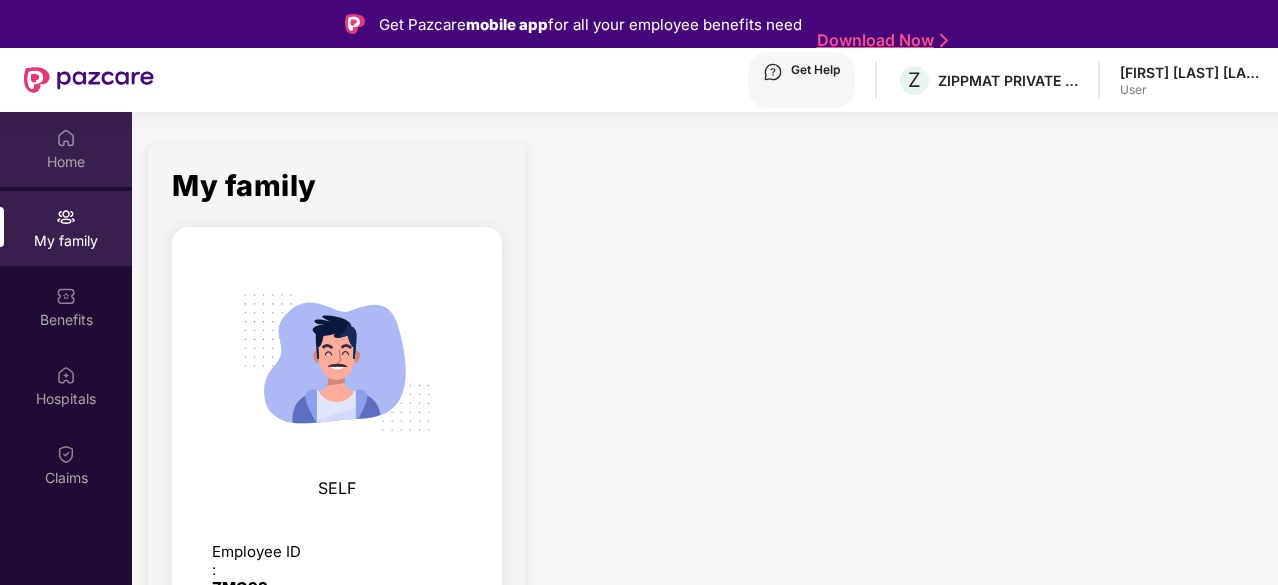 click on "Home" at bounding box center [66, 162] 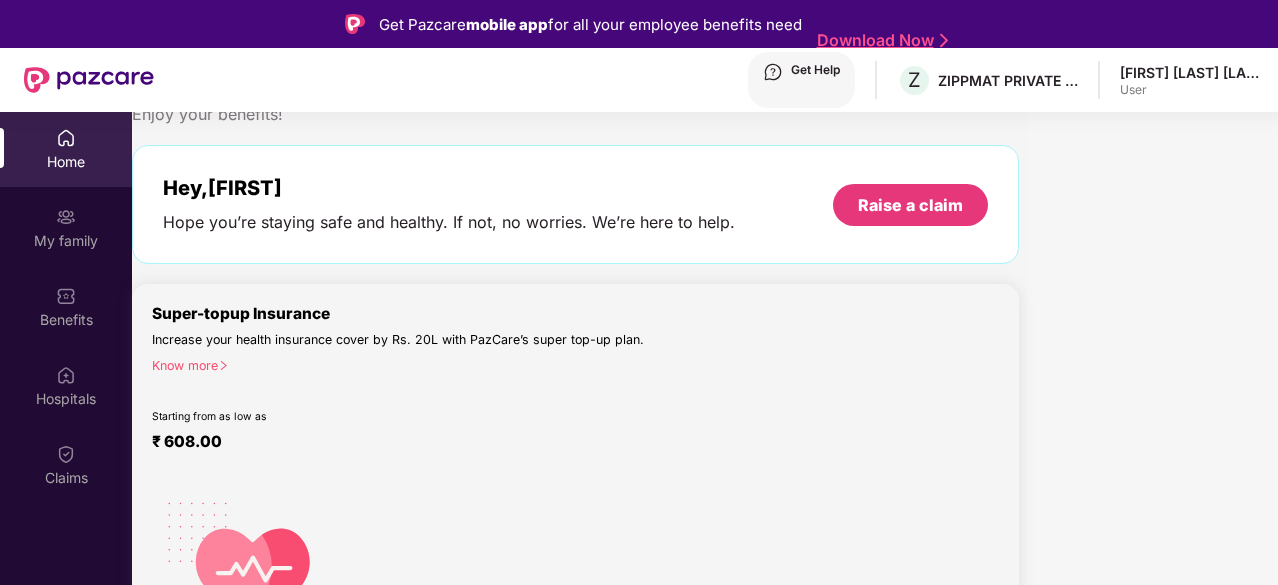 scroll, scrollTop: 0, scrollLeft: 0, axis: both 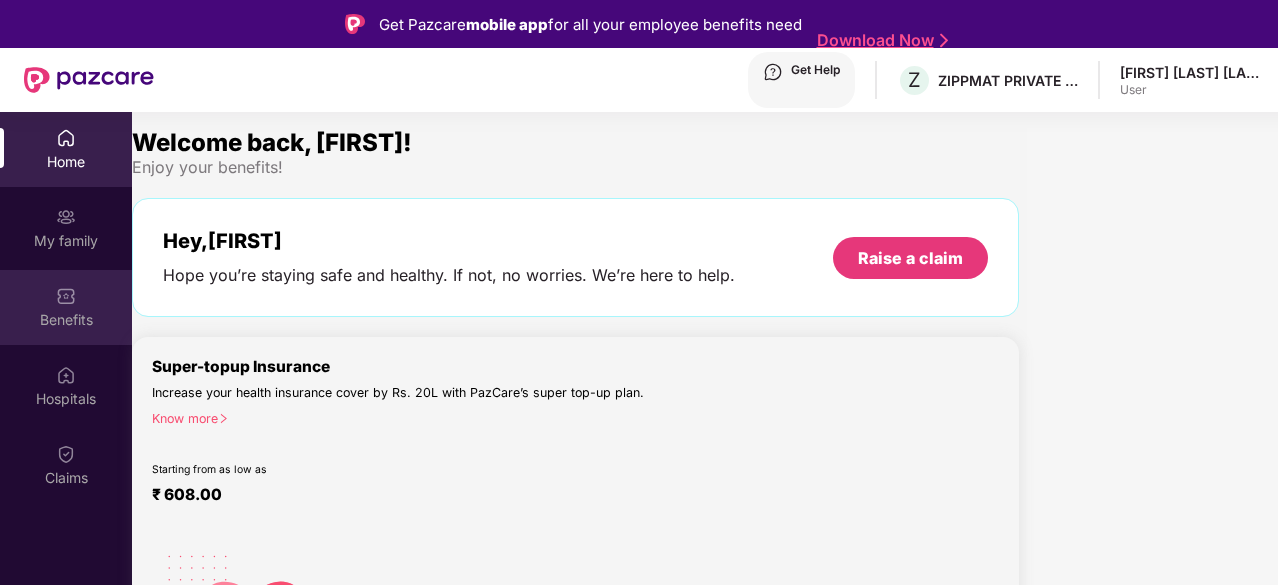 click on "Benefits" at bounding box center [66, 307] 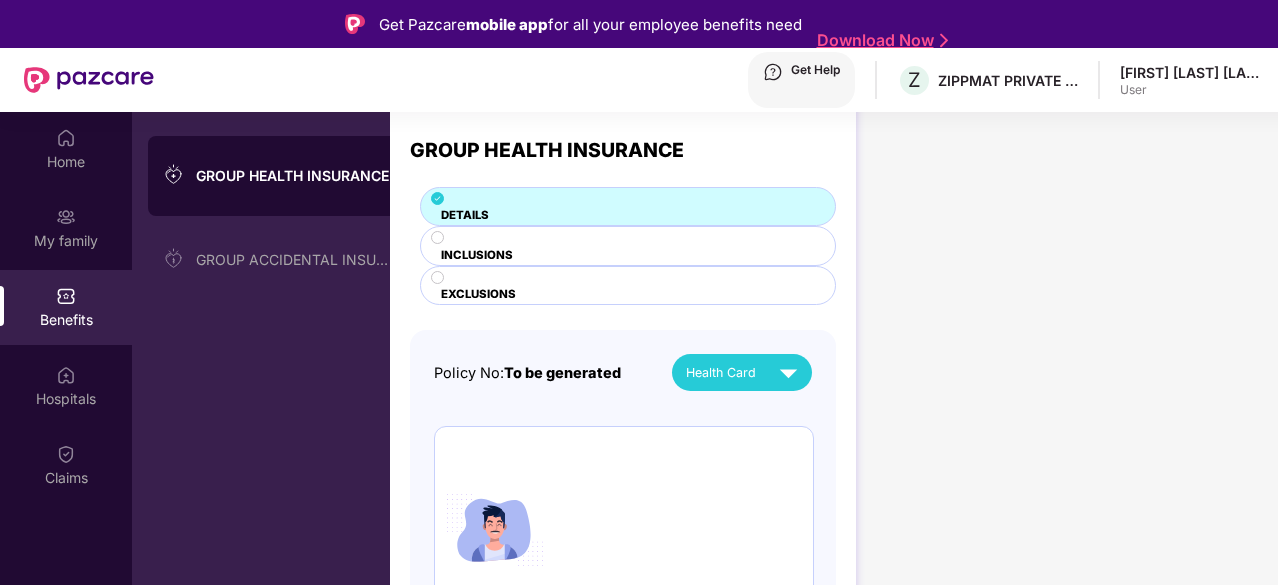 scroll, scrollTop: 30, scrollLeft: 0, axis: vertical 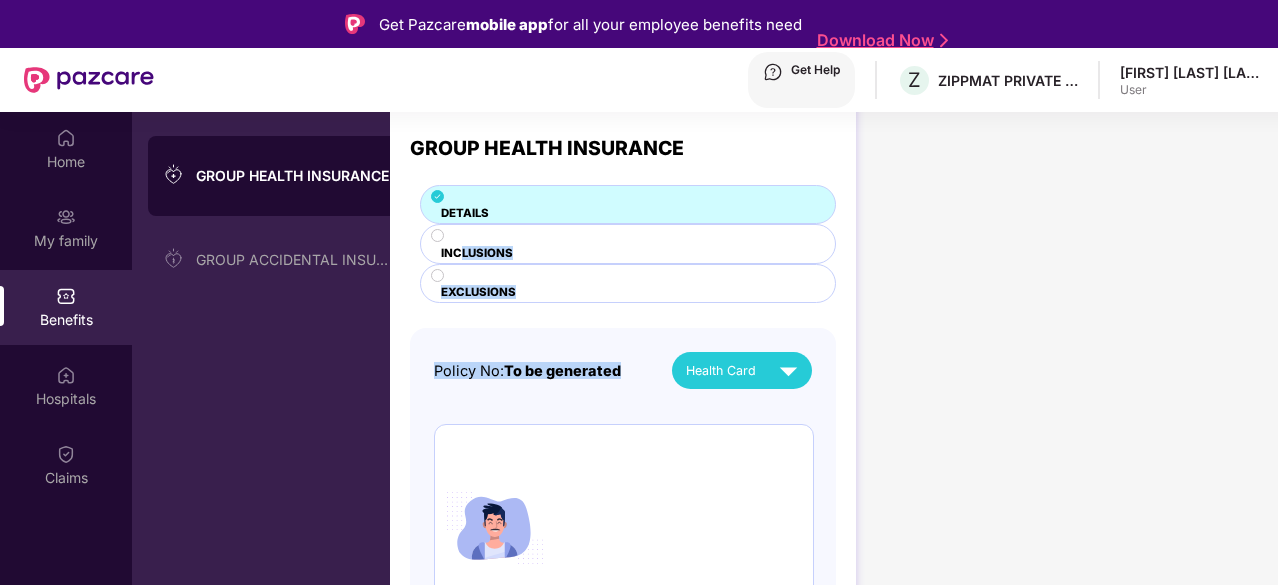 drag, startPoint x: 758, startPoint y: 257, endPoint x: 753, endPoint y: 237, distance: 20.615528 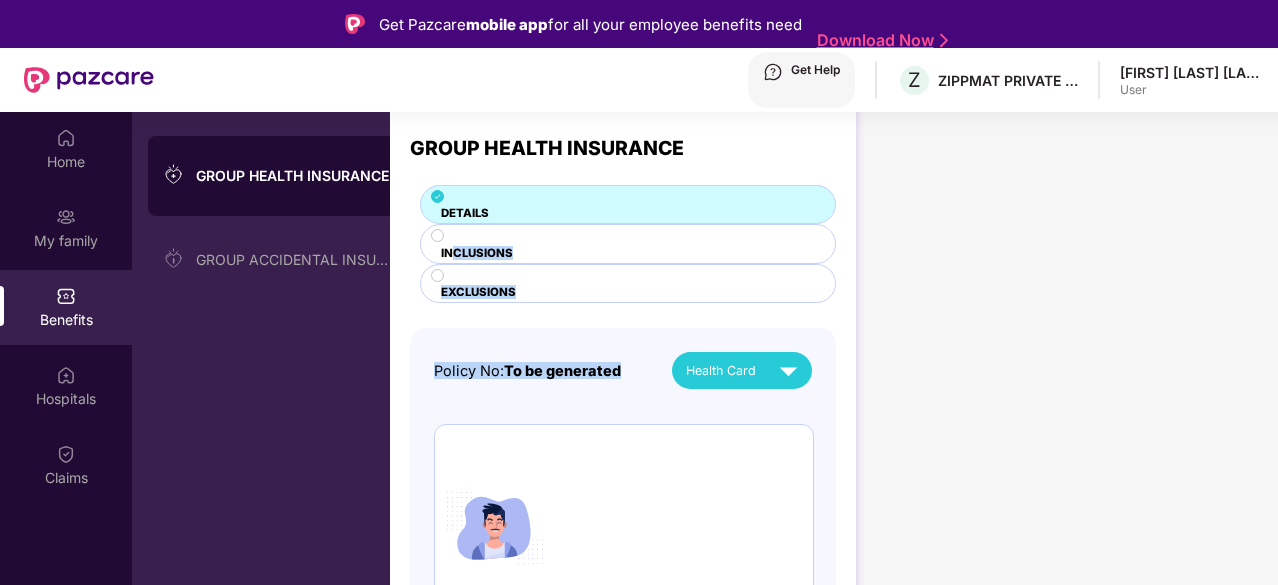 click on "INCLUSIONS" at bounding box center [465, 213] 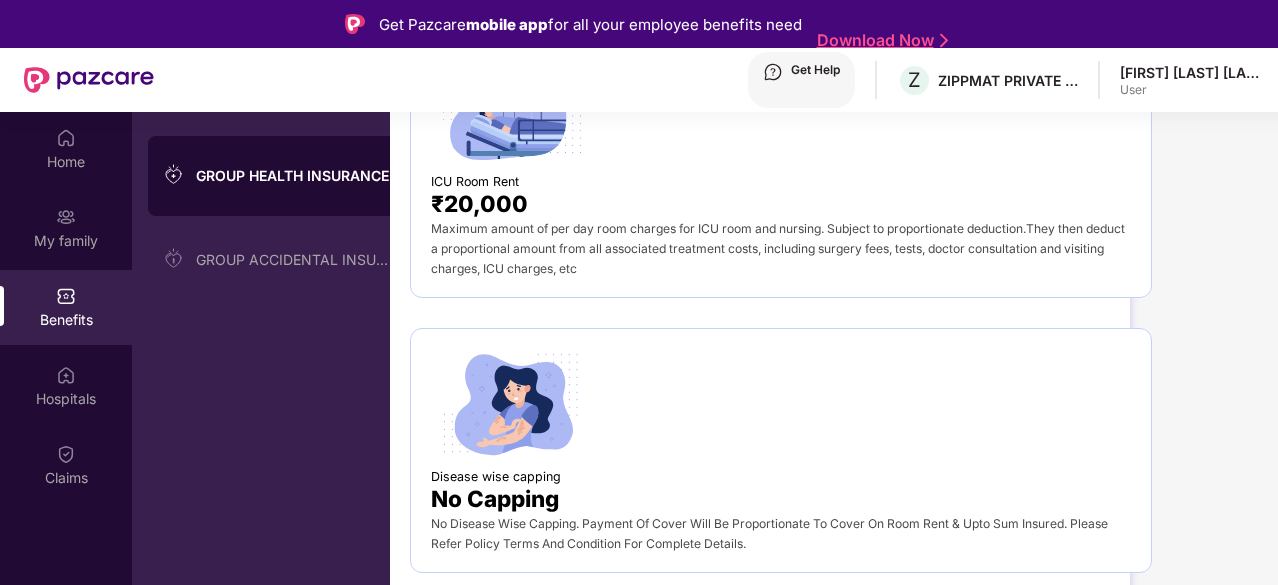 scroll, scrollTop: 0, scrollLeft: 0, axis: both 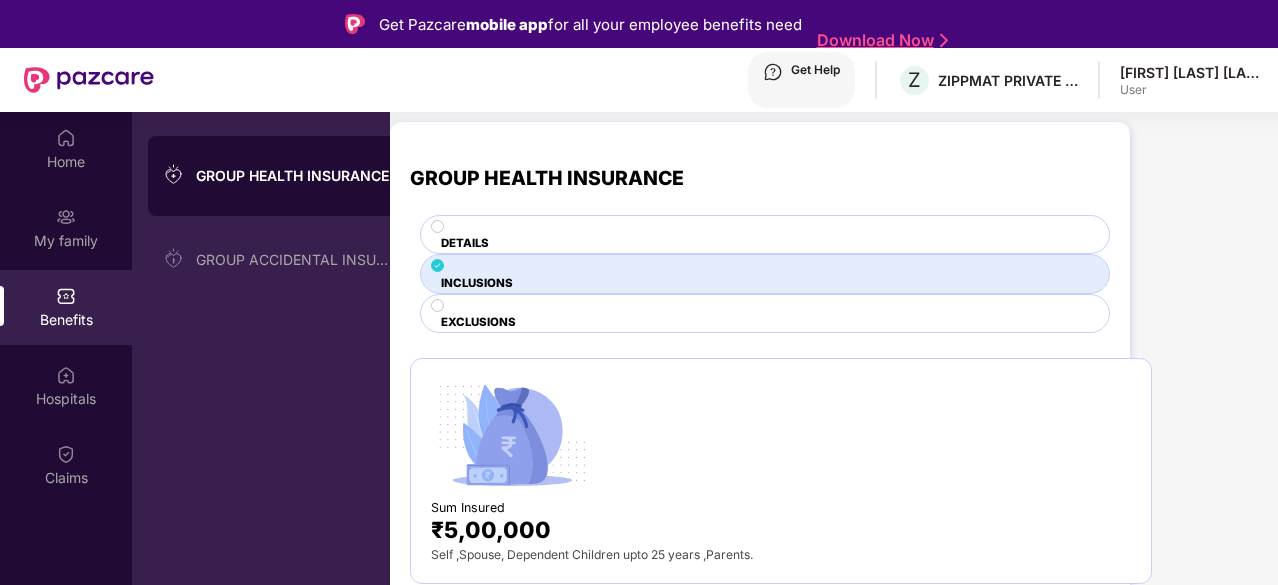 click on "EXCLUSIONS" at bounding box center [465, 243] 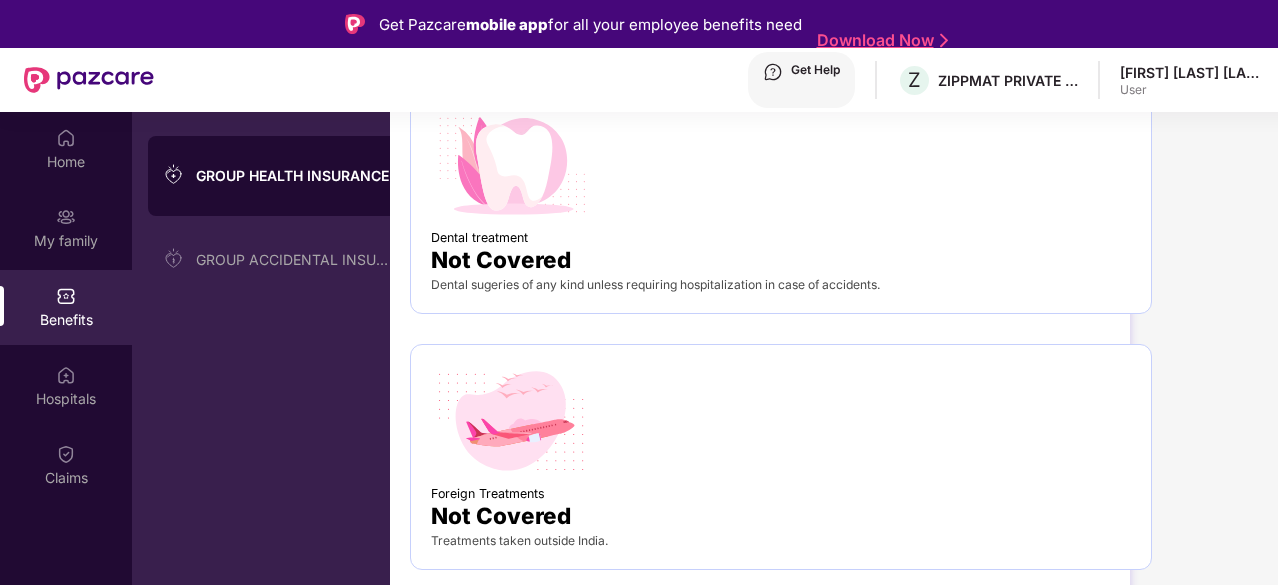 scroll, scrollTop: 1038, scrollLeft: 0, axis: vertical 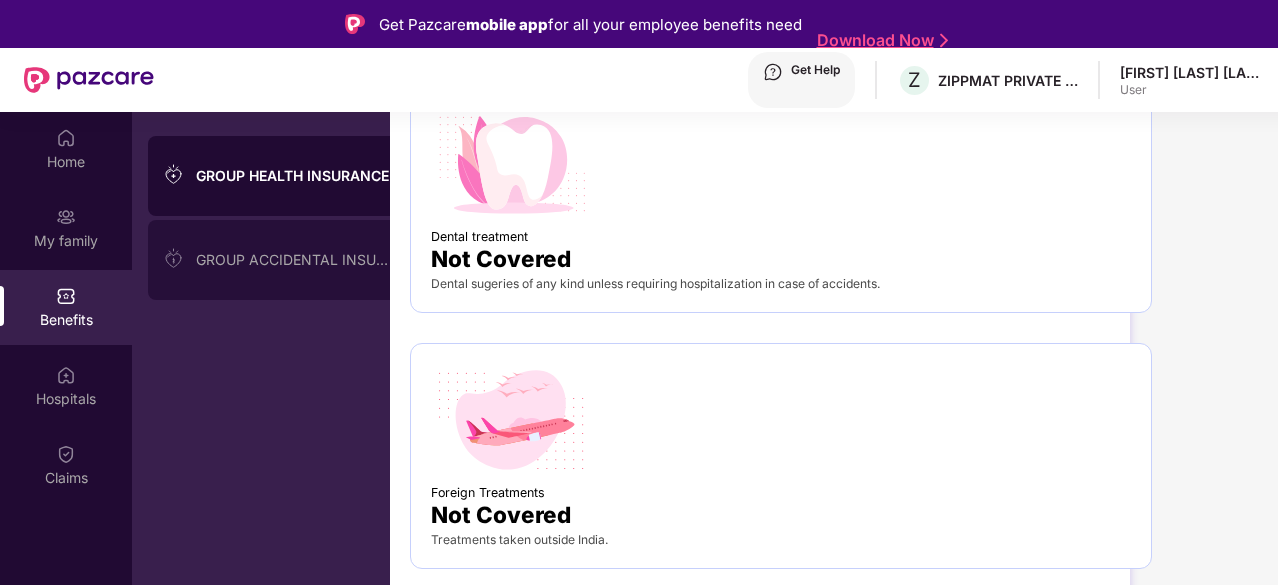 click on "GROUP ACCIDENTAL INSURANCE" at bounding box center [293, 260] 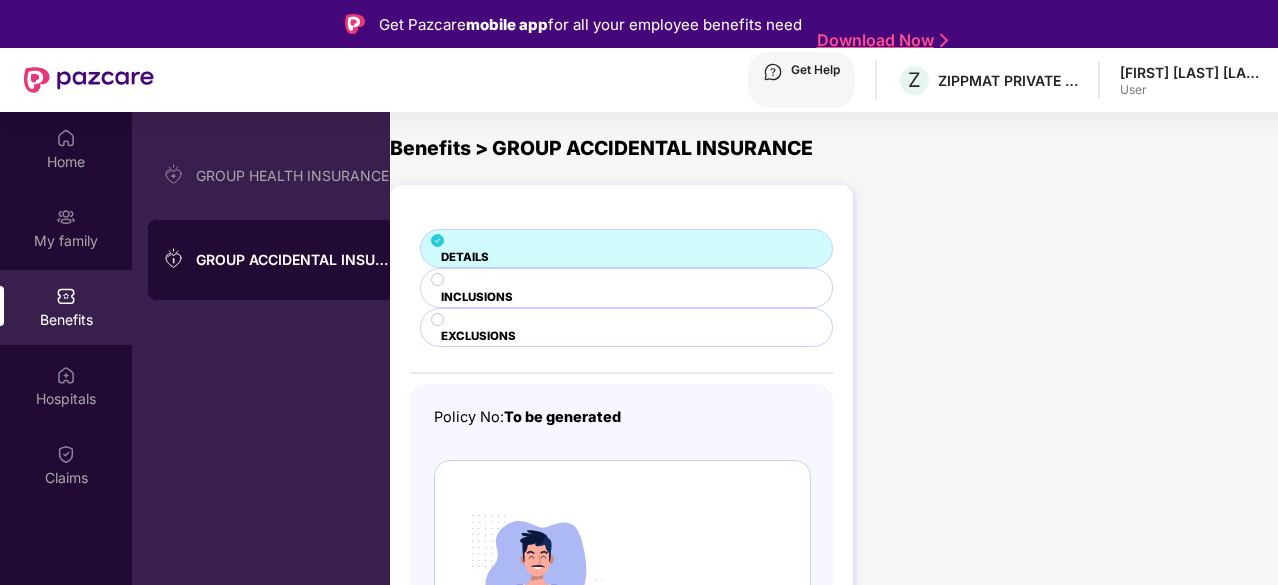 scroll, scrollTop: 114, scrollLeft: 0, axis: vertical 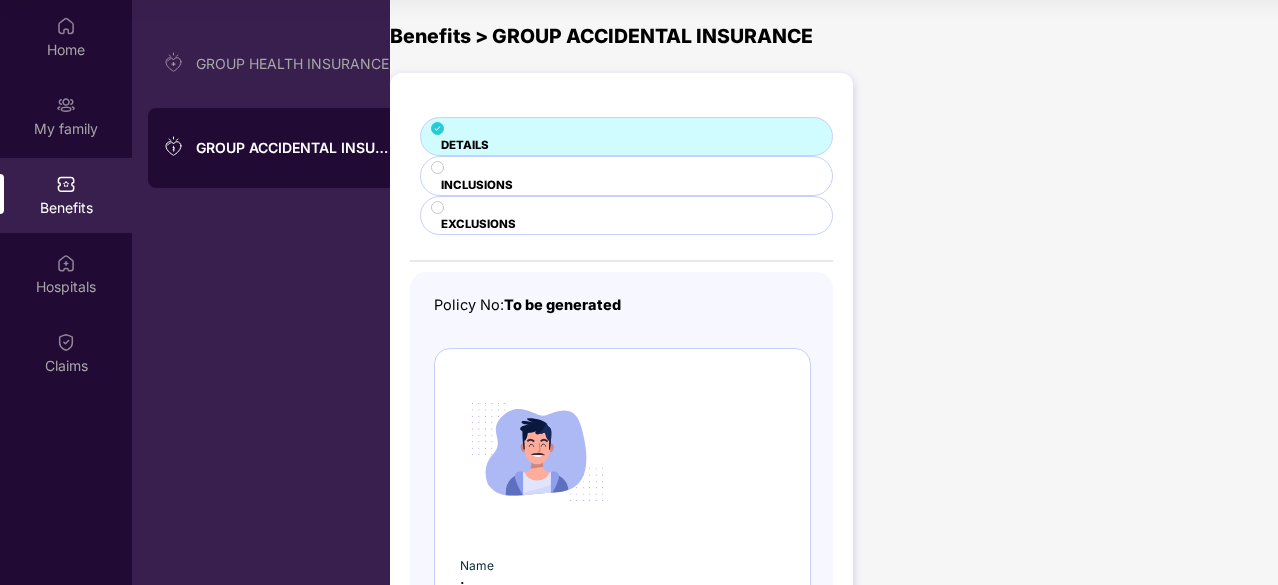 click on "INCLUSIONS" at bounding box center [465, 145] 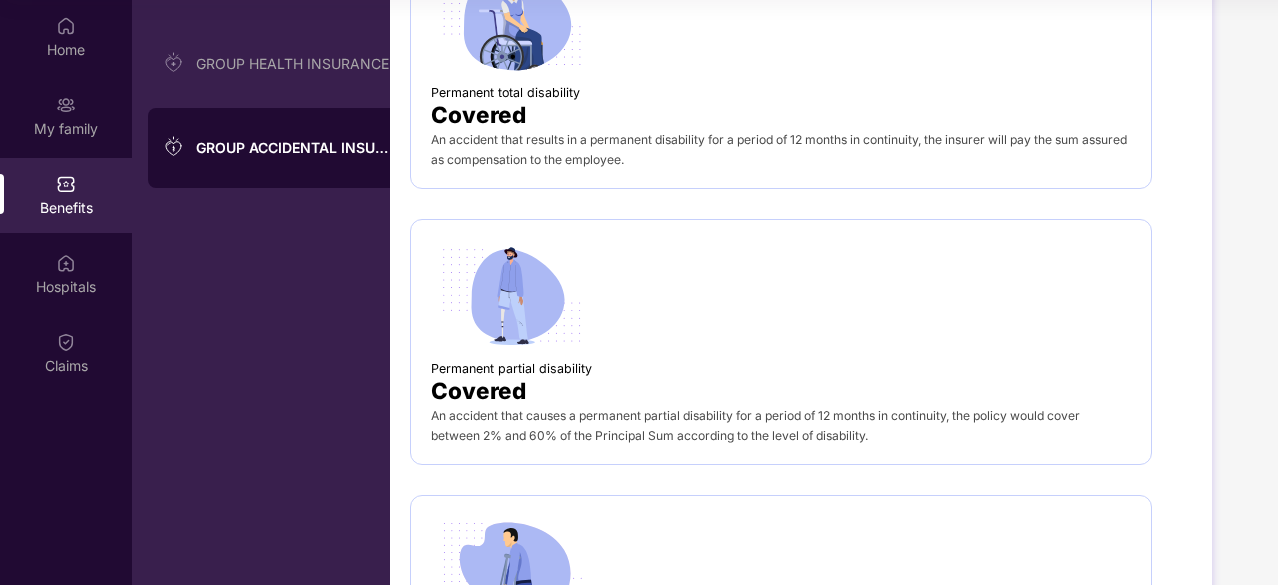 scroll, scrollTop: 0, scrollLeft: 0, axis: both 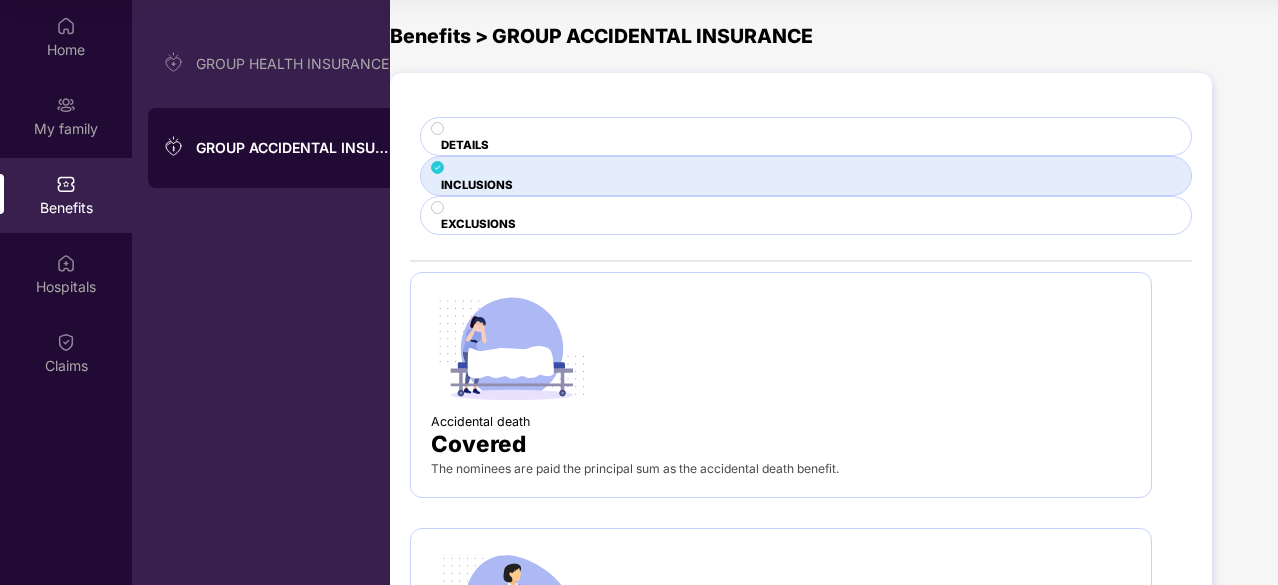 click on "EXCLUSIONS" at bounding box center (465, 145) 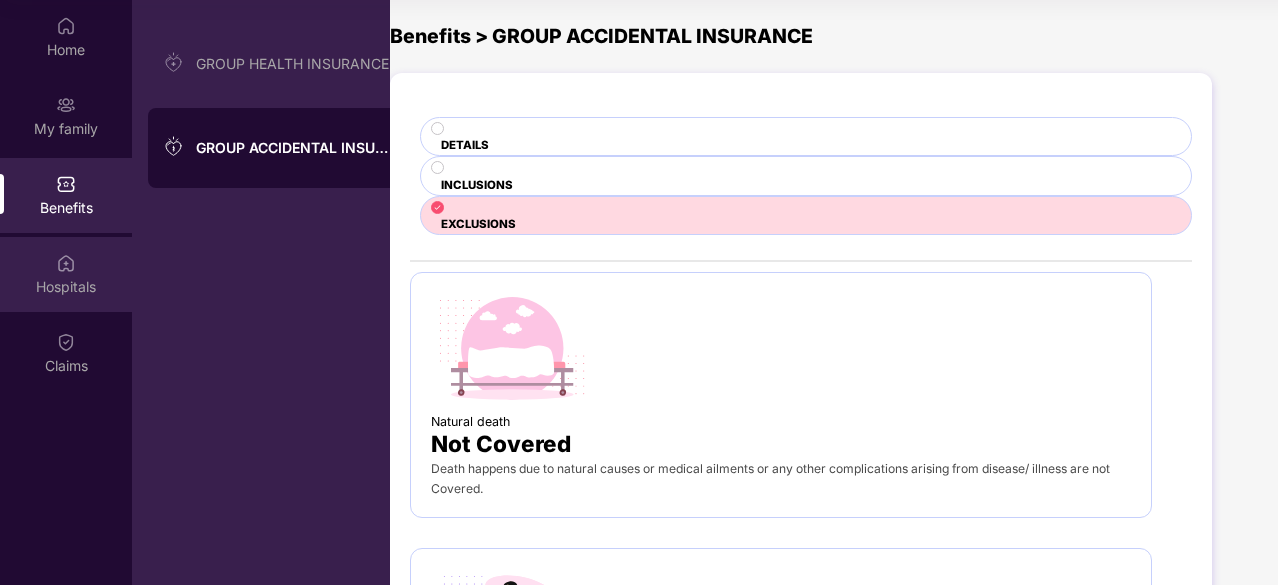click on "Hospitals" at bounding box center [66, 50] 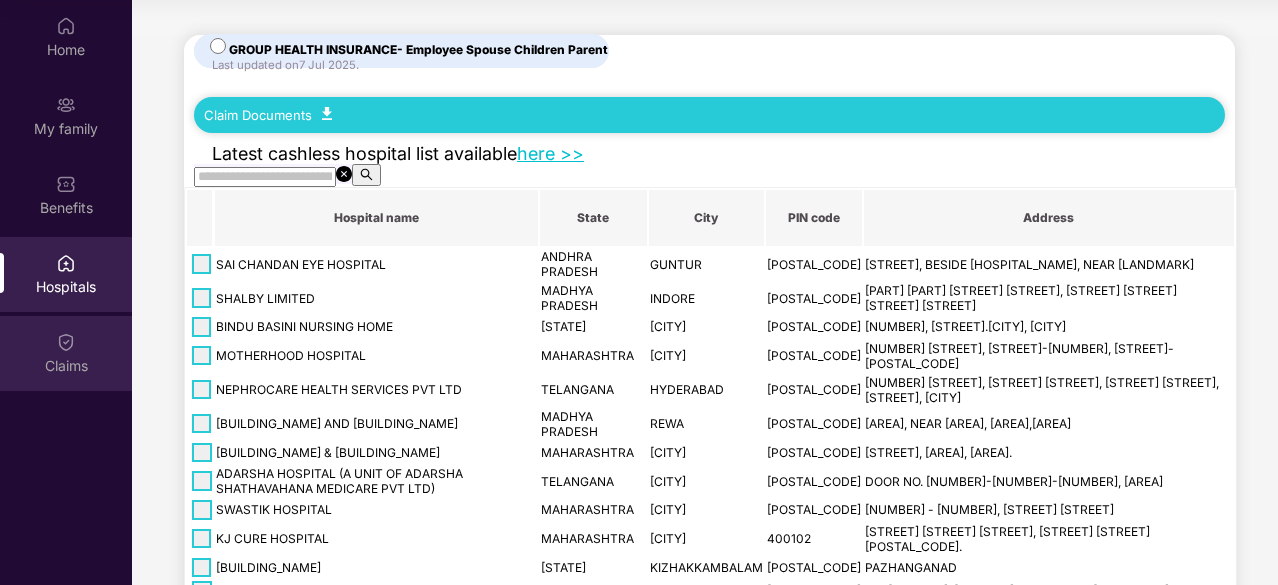 click on "Claims" at bounding box center [66, 353] 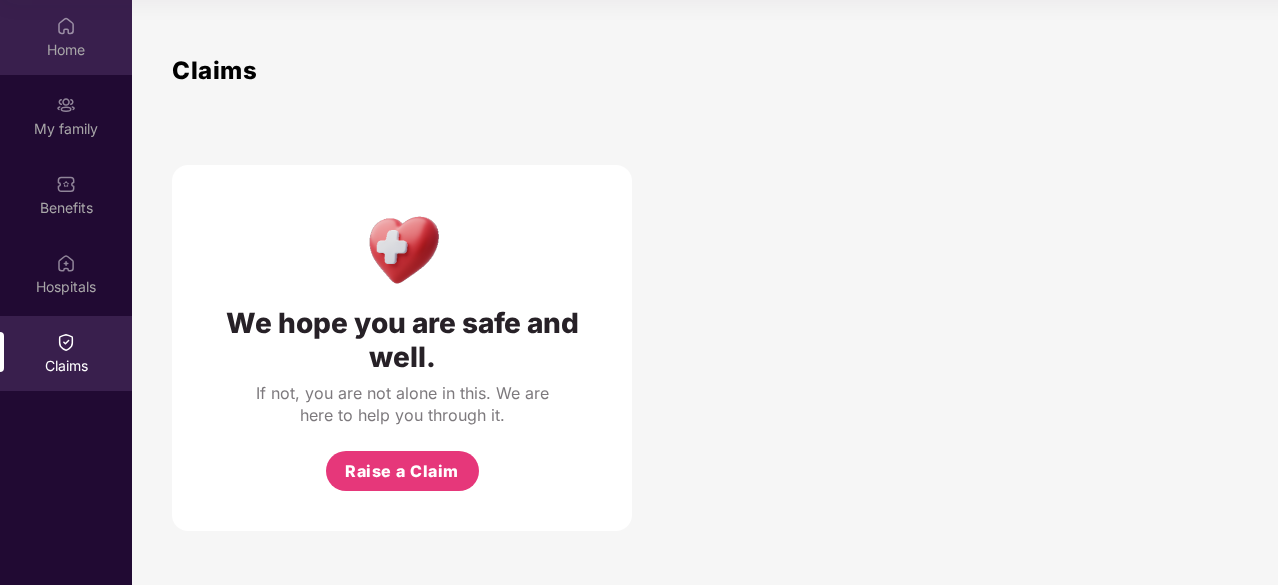click on "Home" at bounding box center (66, 50) 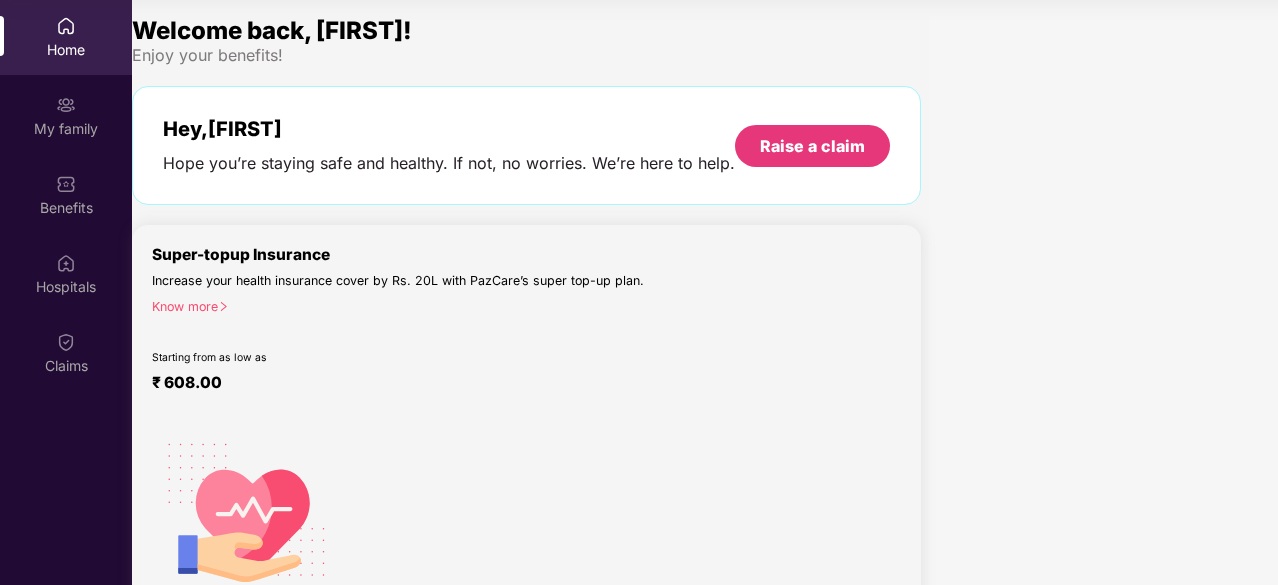 scroll, scrollTop: 0, scrollLeft: 0, axis: both 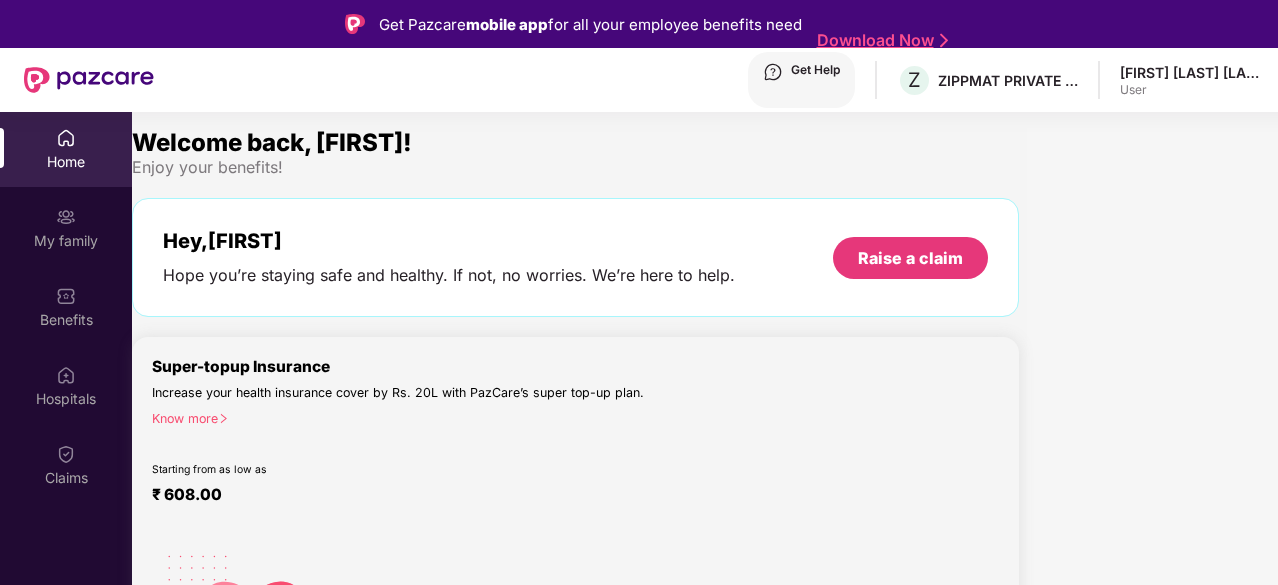 click on "User" at bounding box center [1190, 90] 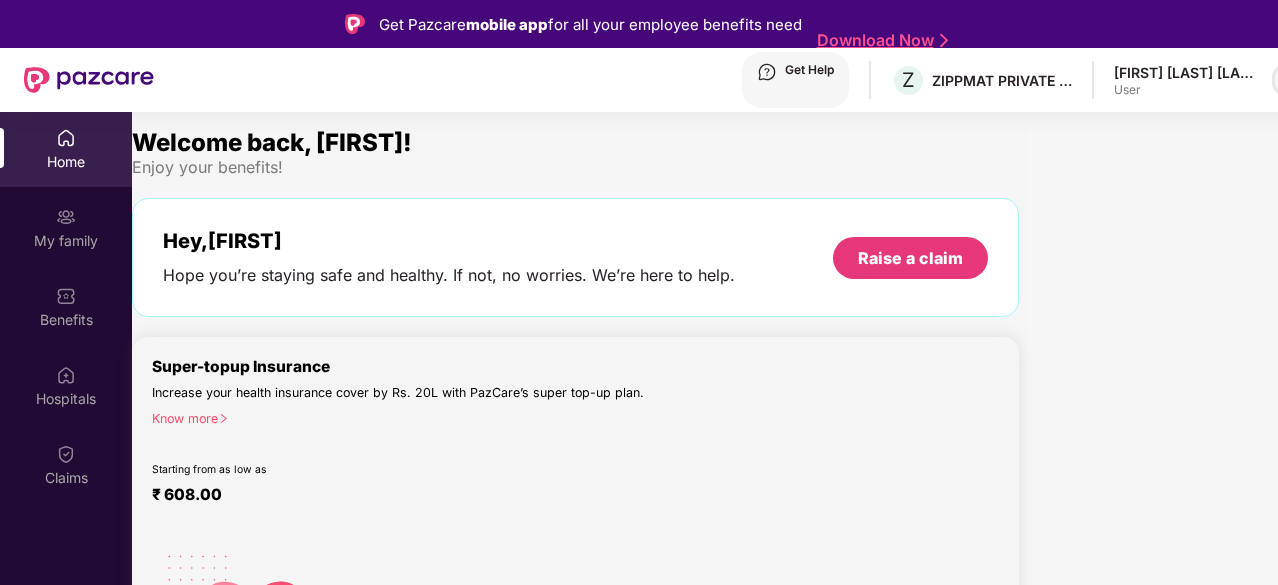 click at bounding box center [1287, 80] 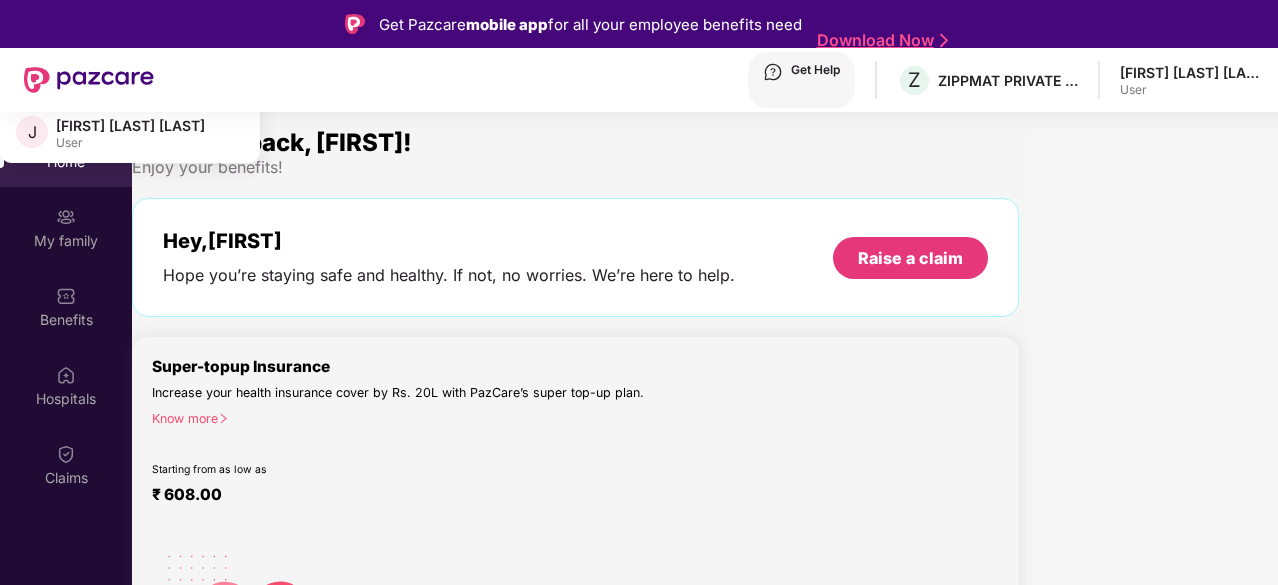 click on "Switch to admin view" at bounding box center [130, 31] 